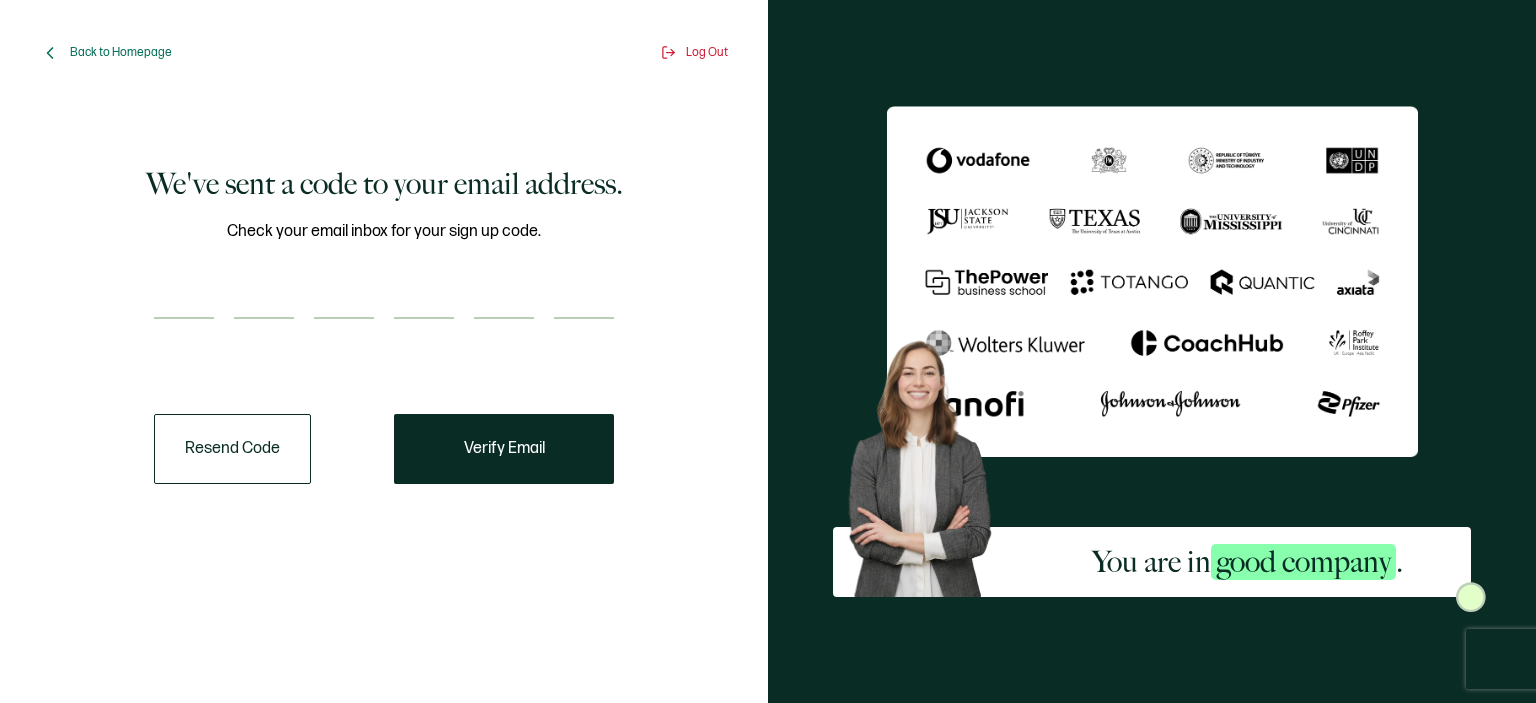 scroll, scrollTop: 0, scrollLeft: 0, axis: both 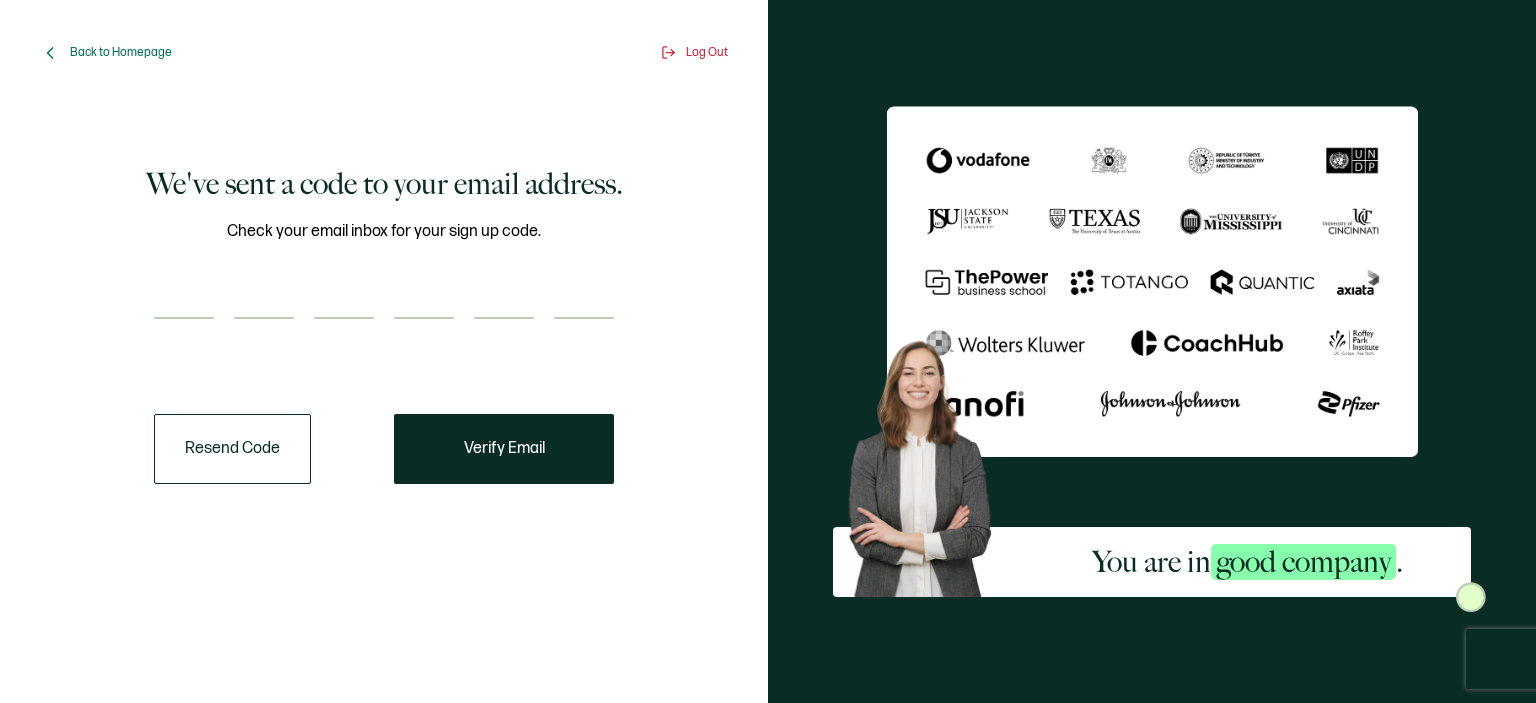paste on "1" 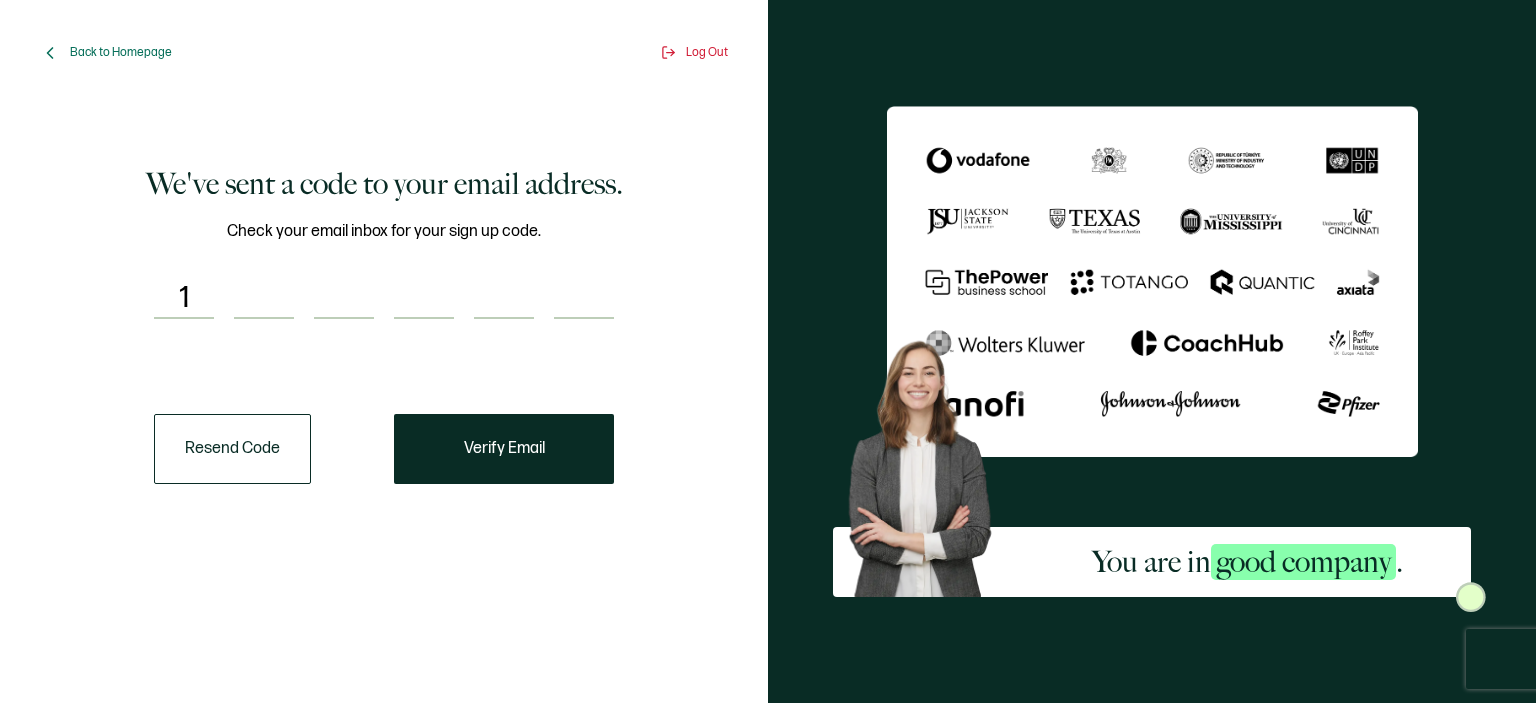 type on "2" 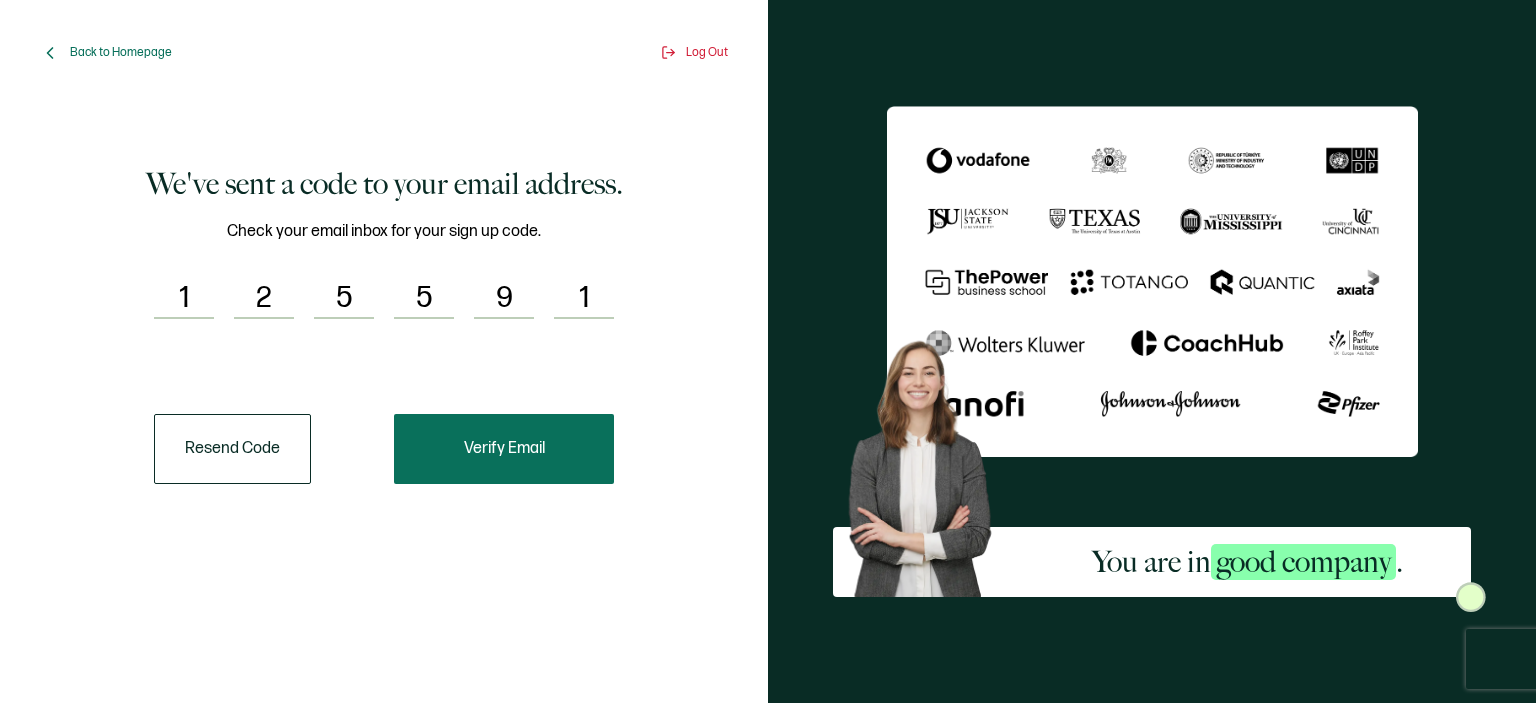 click on "Verify Email" at bounding box center (504, 449) 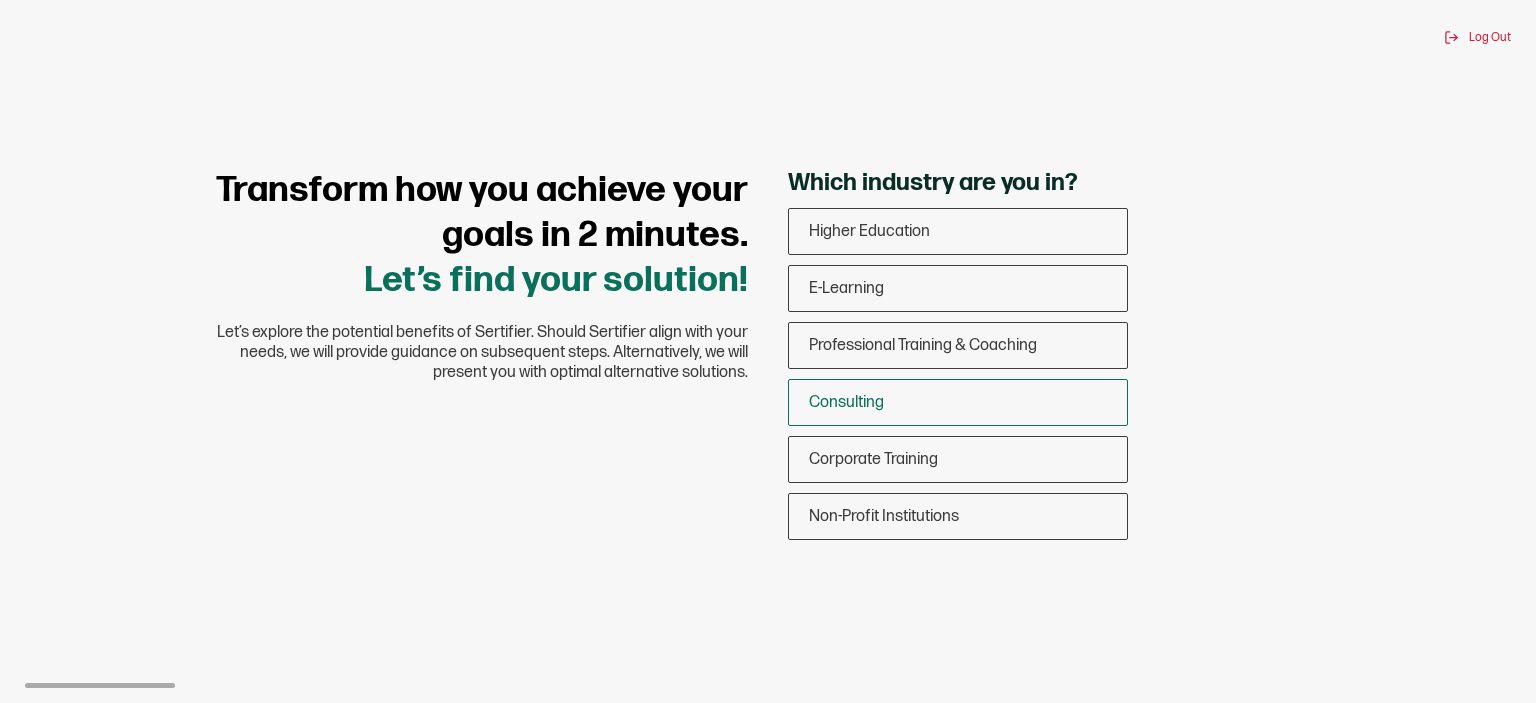 click on "Consulting" at bounding box center (958, 402) 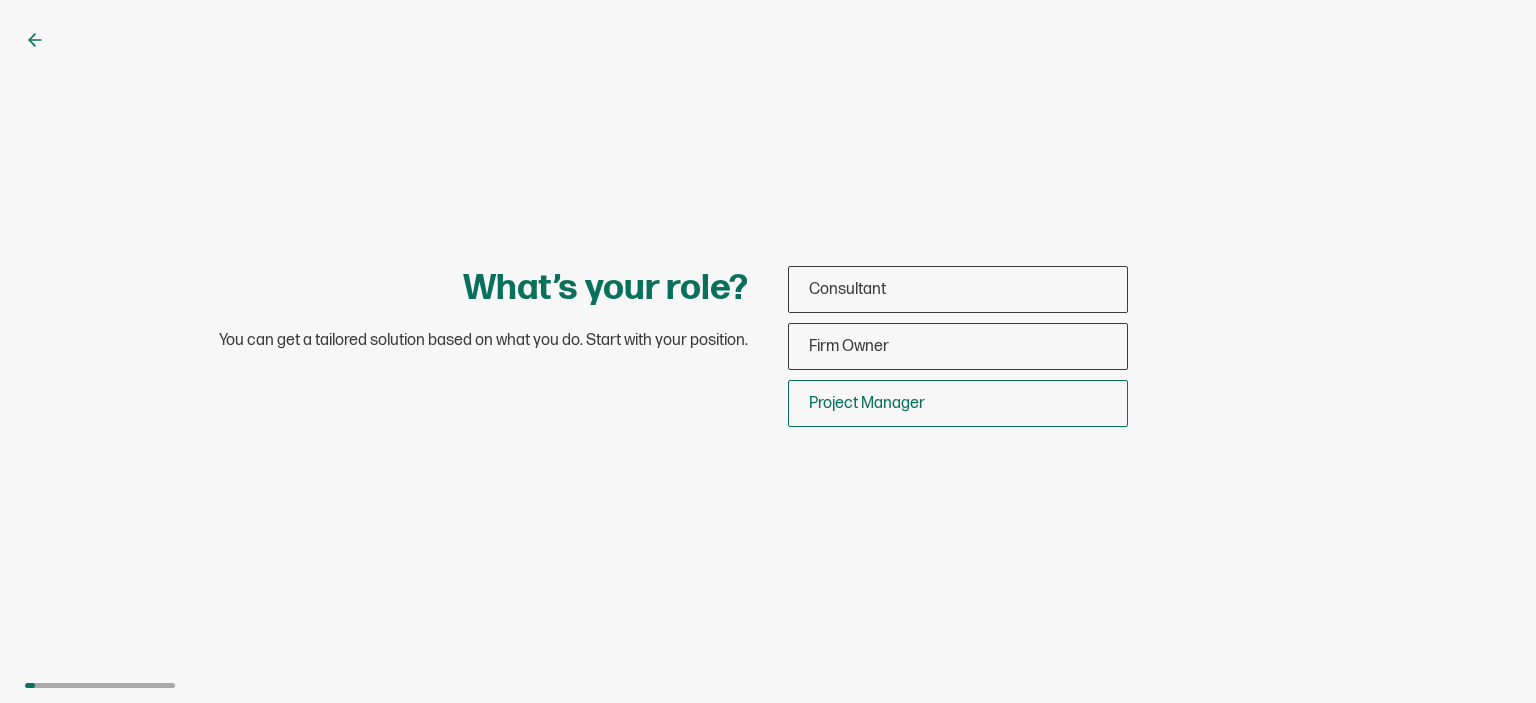 click on "Project Manager" at bounding box center [958, 403] 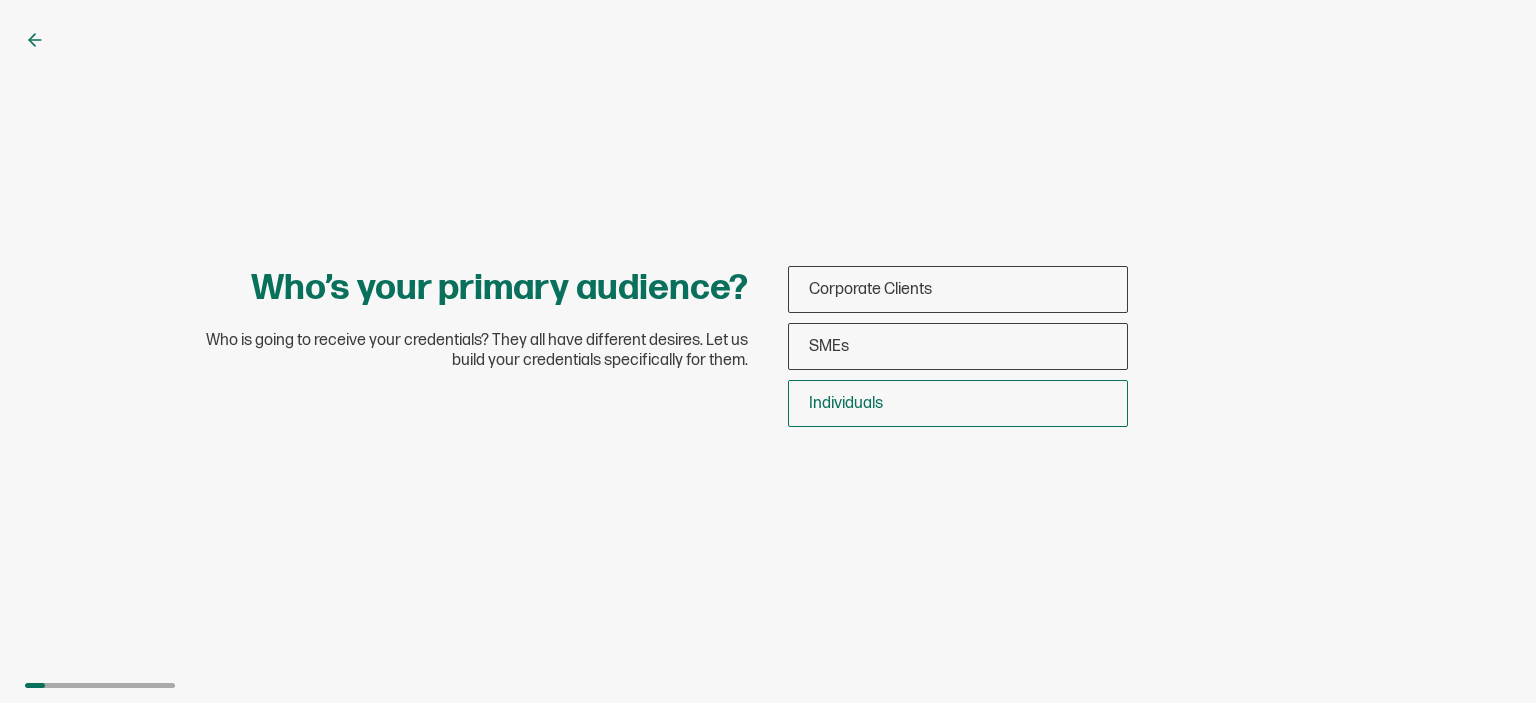 click on "Individuals" at bounding box center (958, 403) 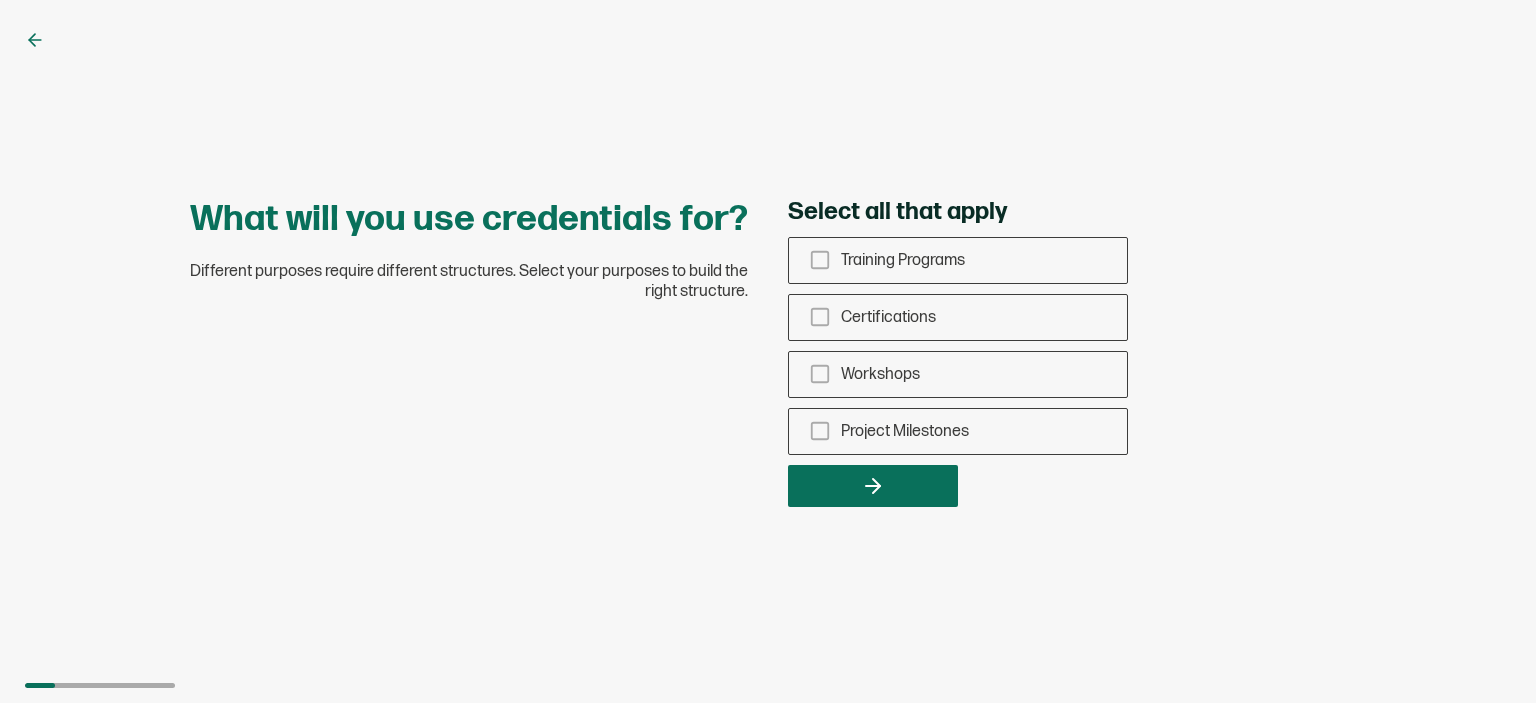 click on "Select all that apply
Training Programs   Certifications   Workshops   Project Milestones" at bounding box center [1068, 352] 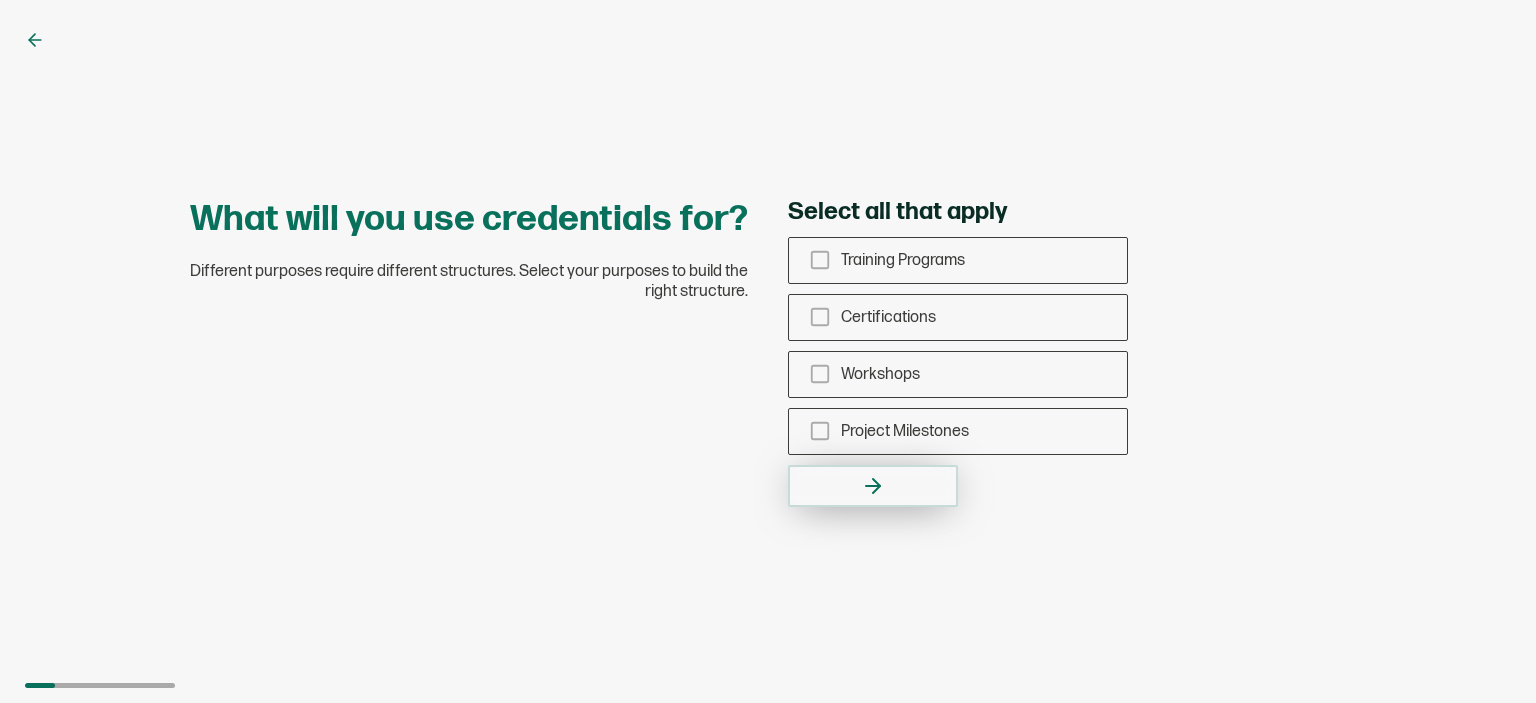 click 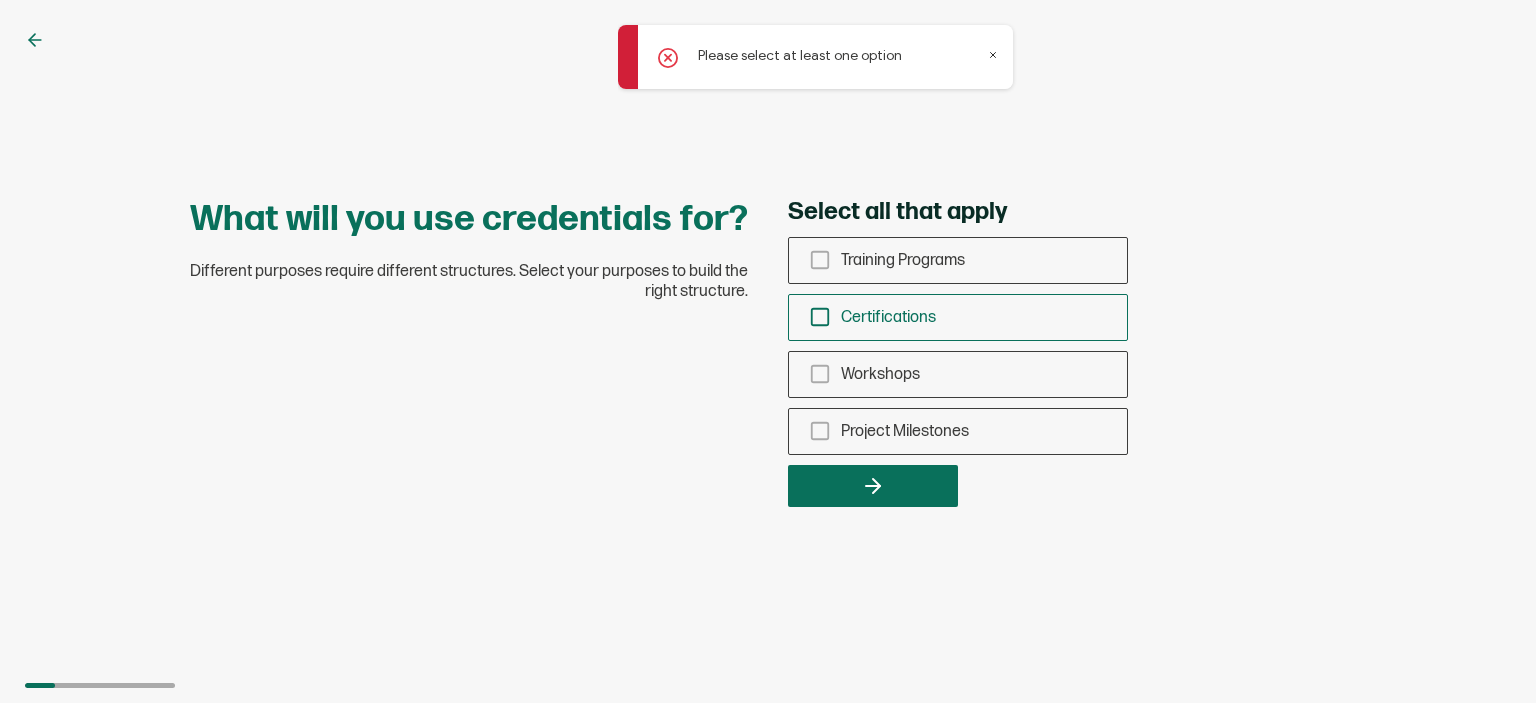 click on "Certifications" at bounding box center [888, 317] 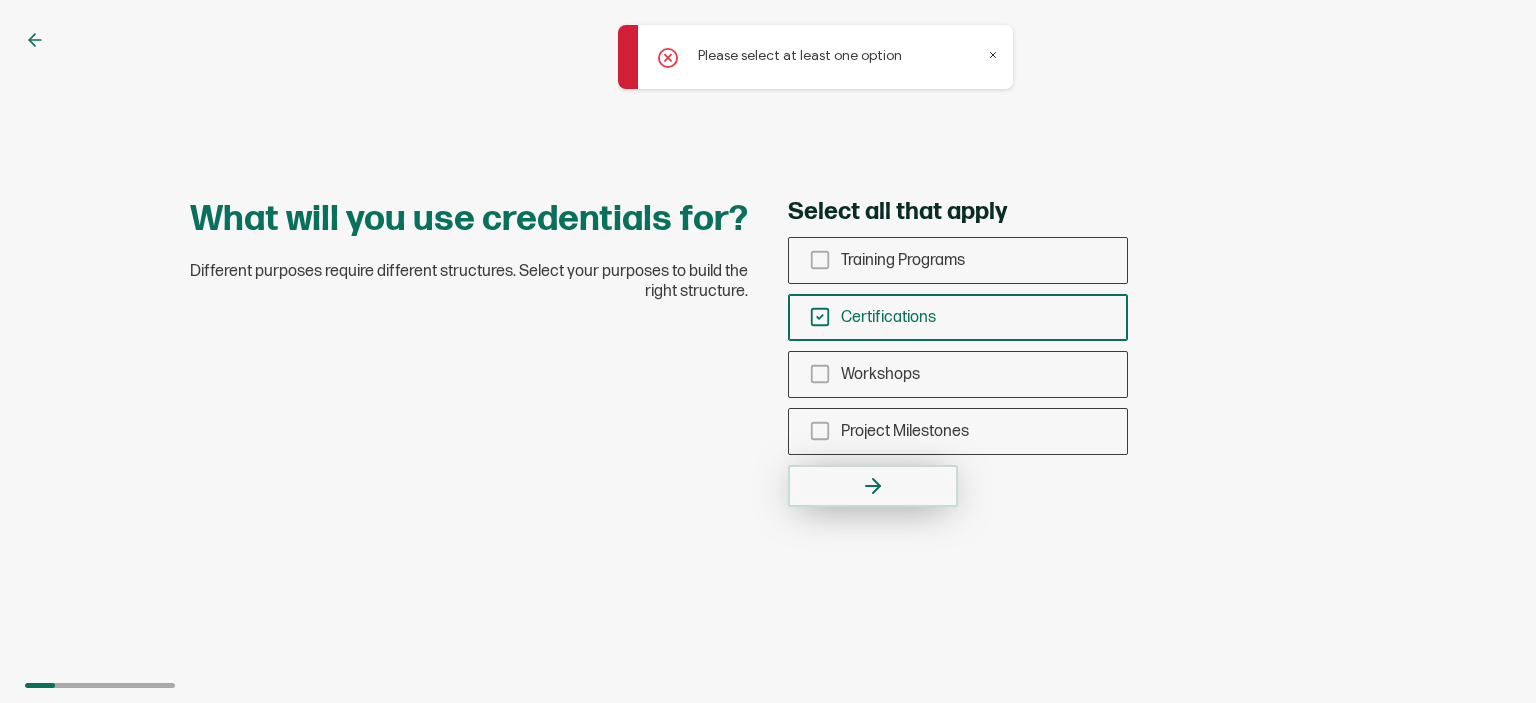 click 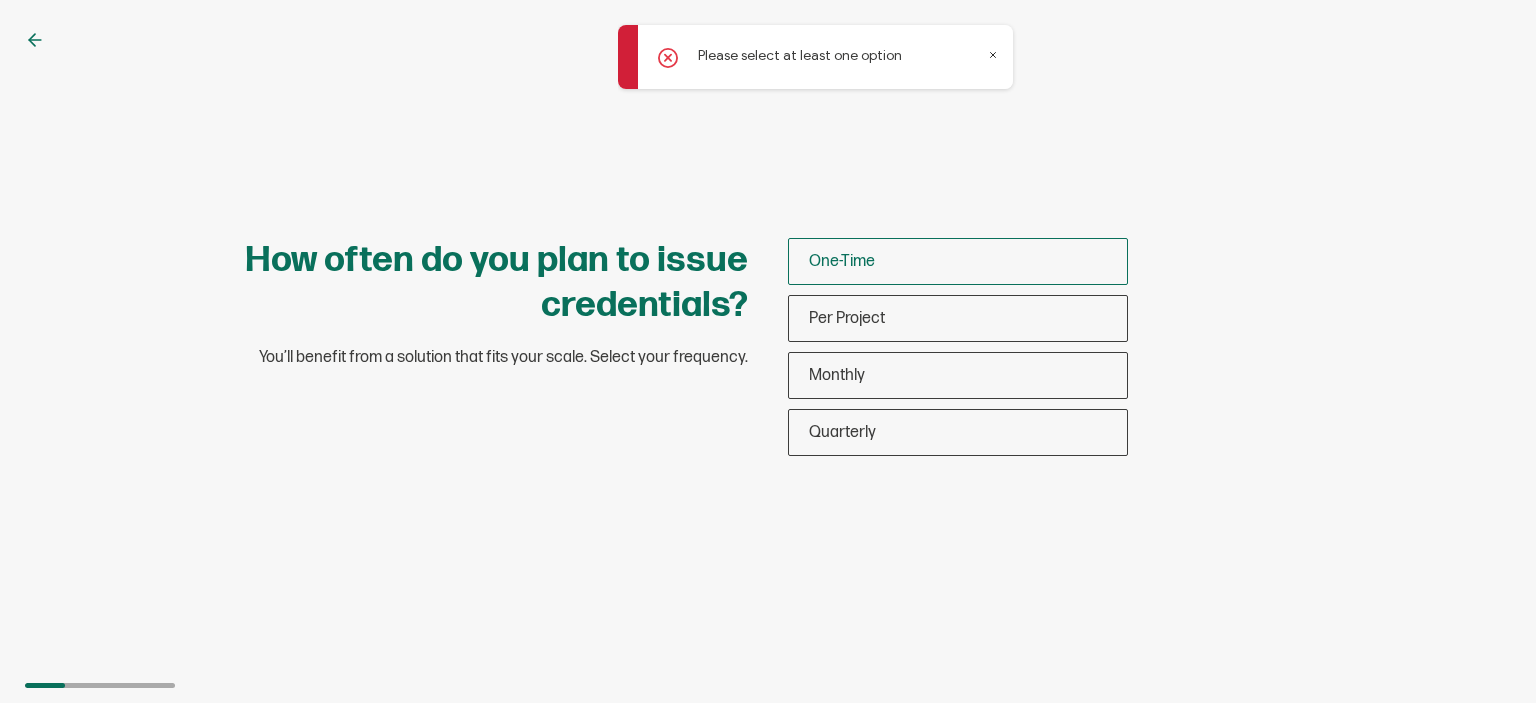 click on "One-Time" at bounding box center [958, 261] 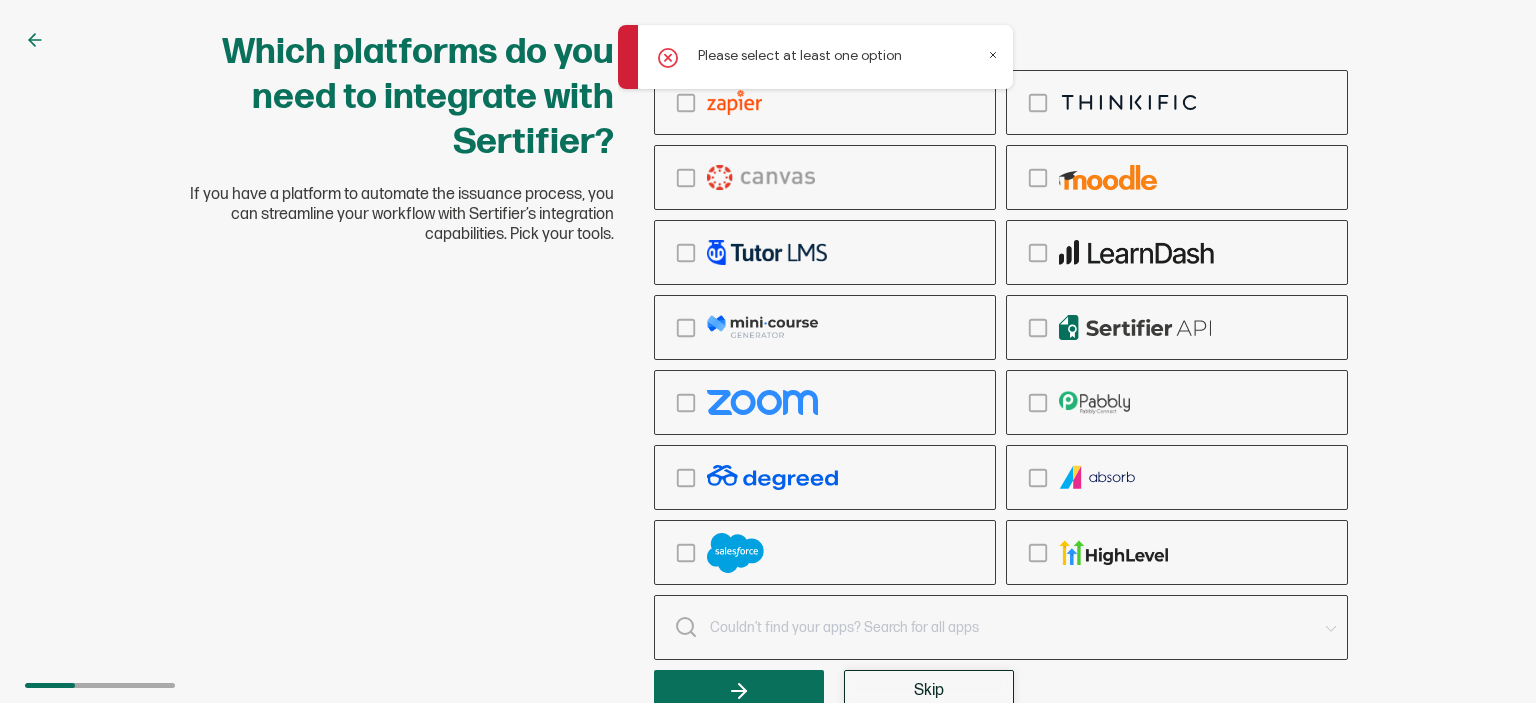 click on "Skip" at bounding box center [929, 691] 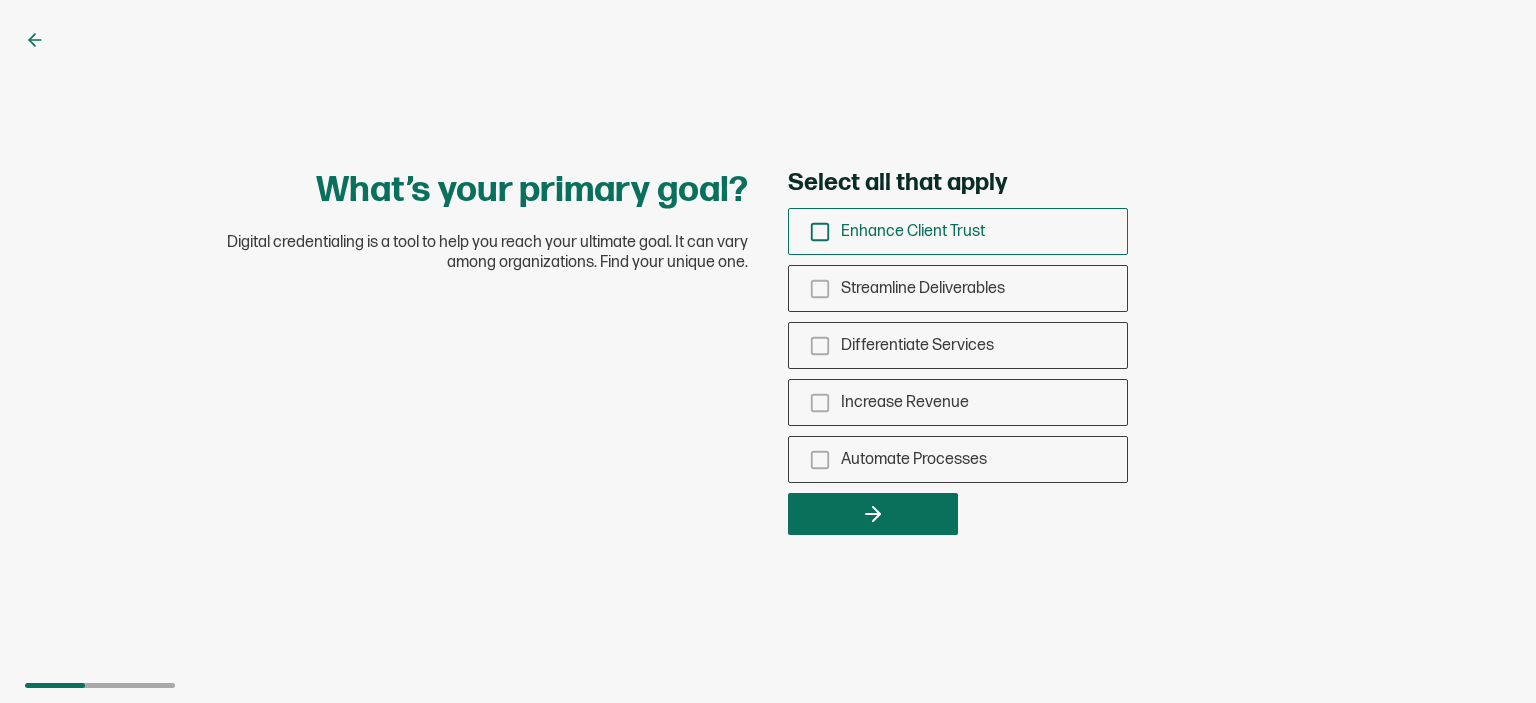 click on "Enhance Client Trust" at bounding box center (913, 231) 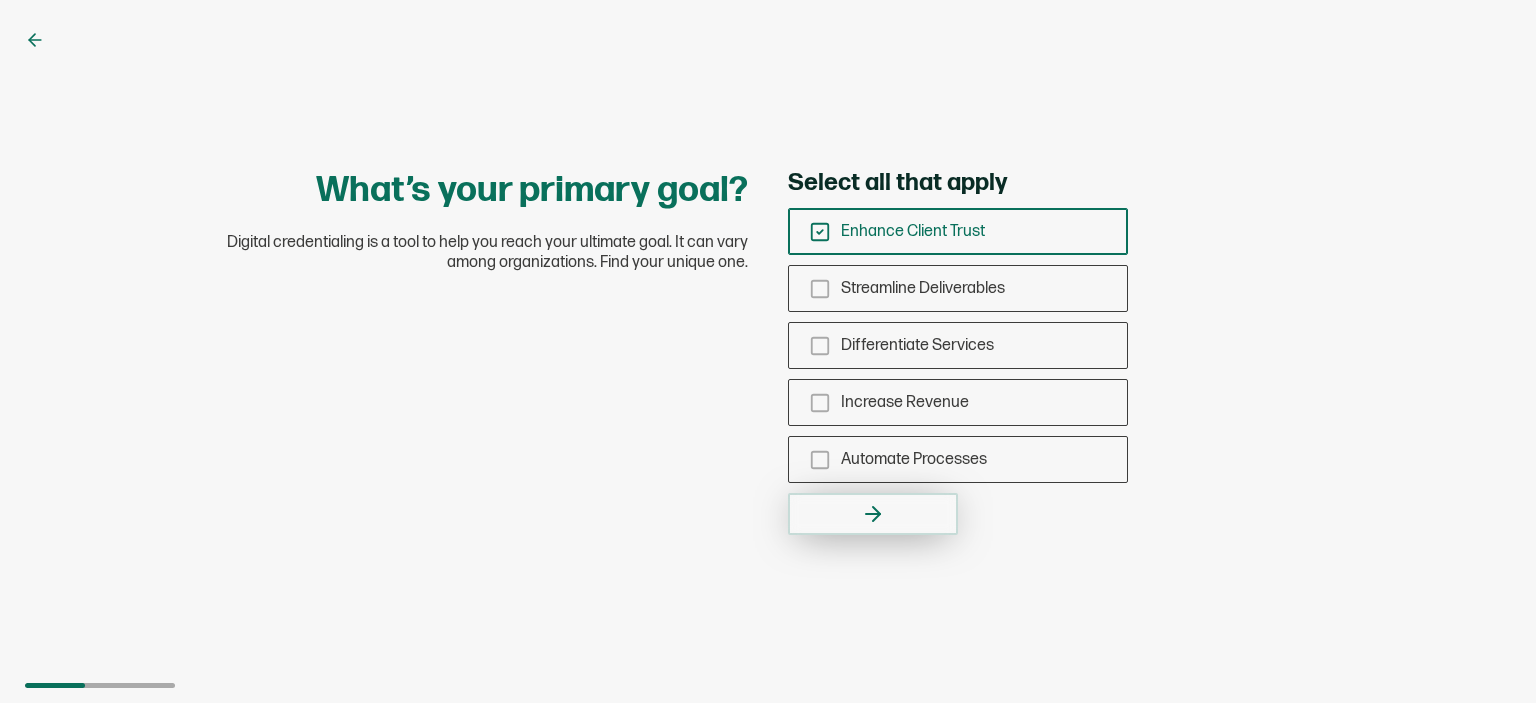 click 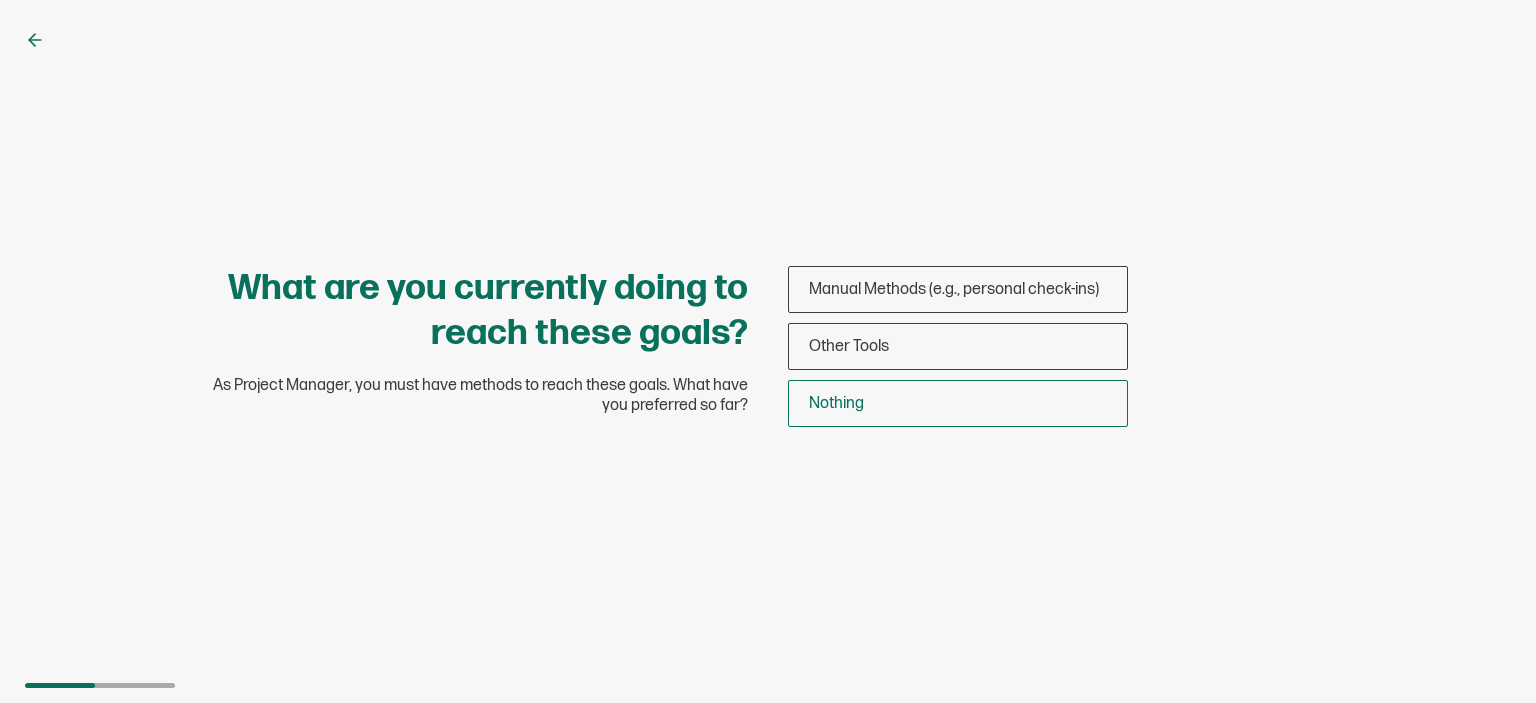 click on "Nothing" at bounding box center (958, 403) 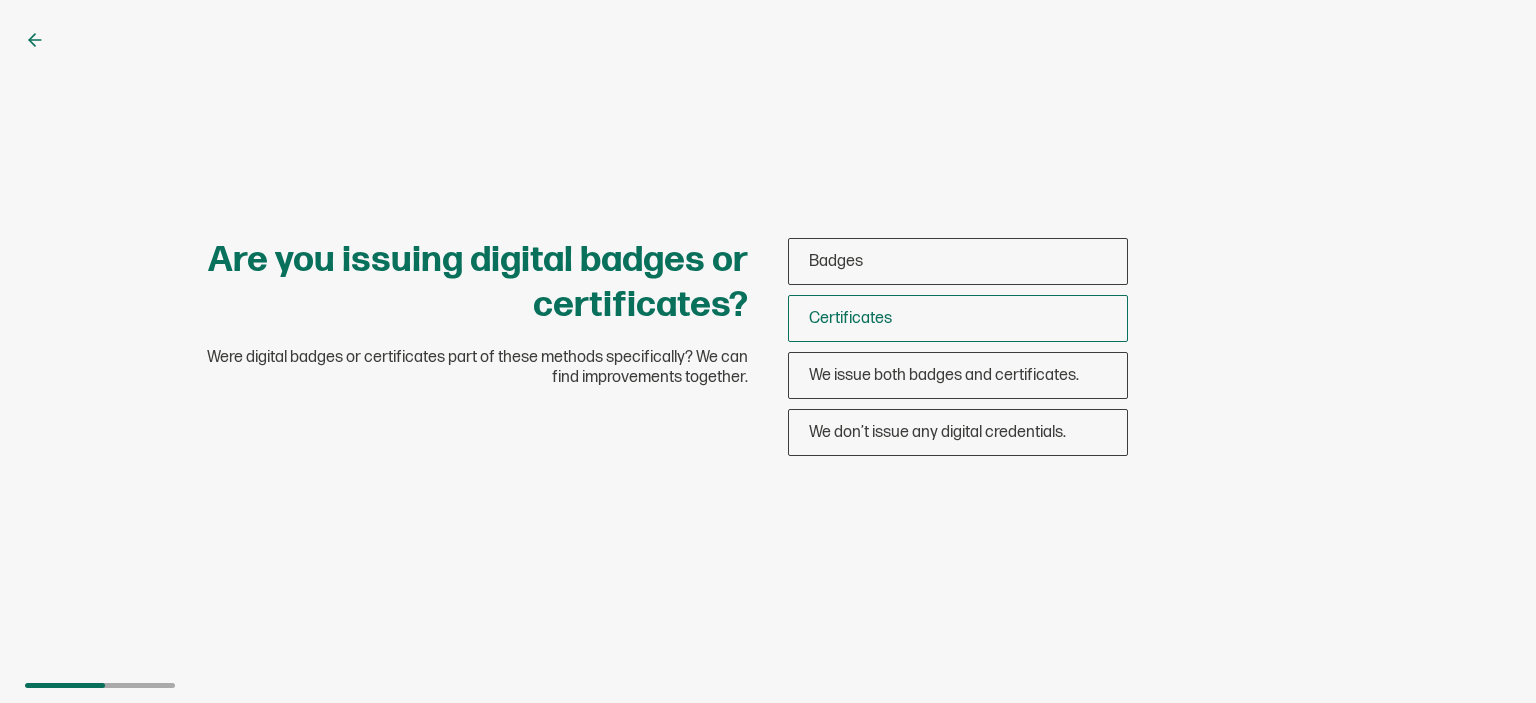 click on "Certificates" at bounding box center [958, 318] 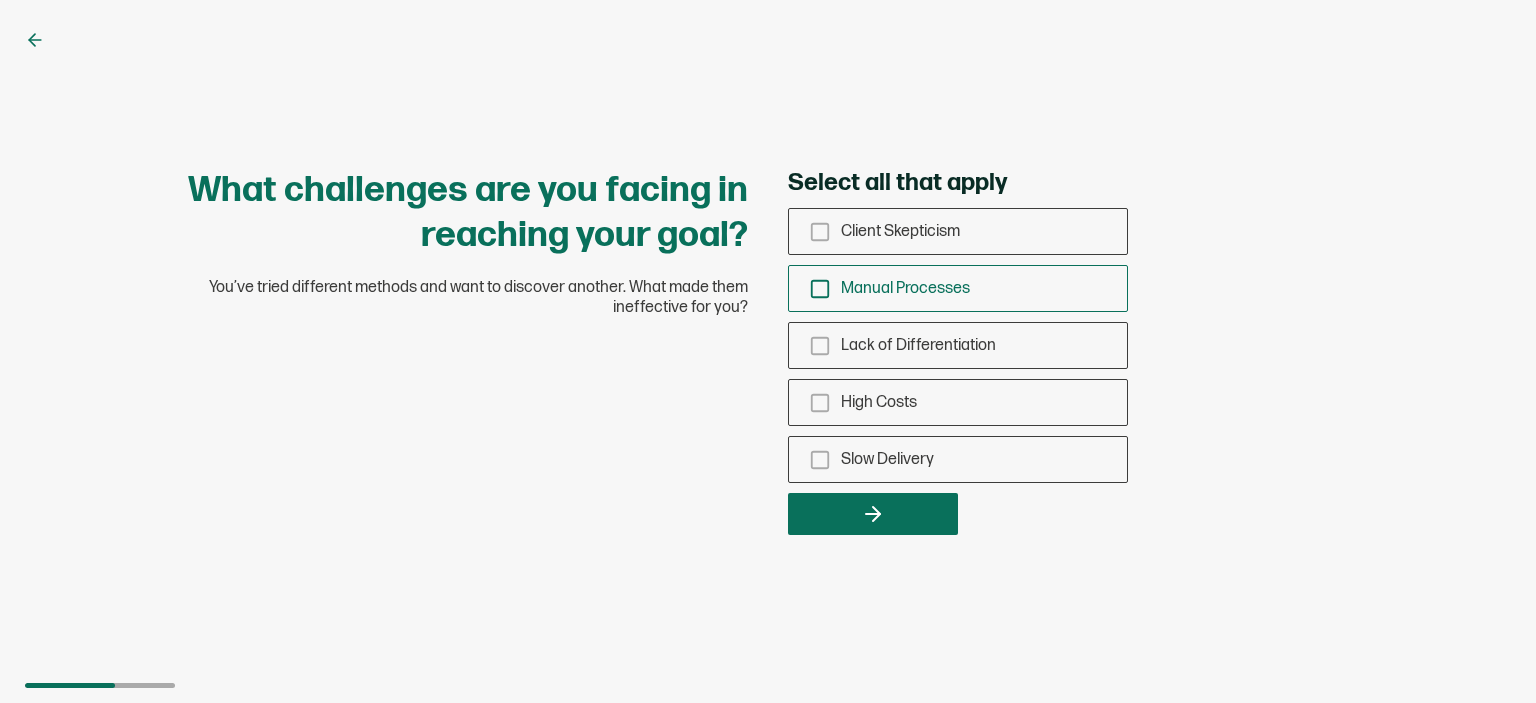 click on "Manual Processes" at bounding box center [905, 288] 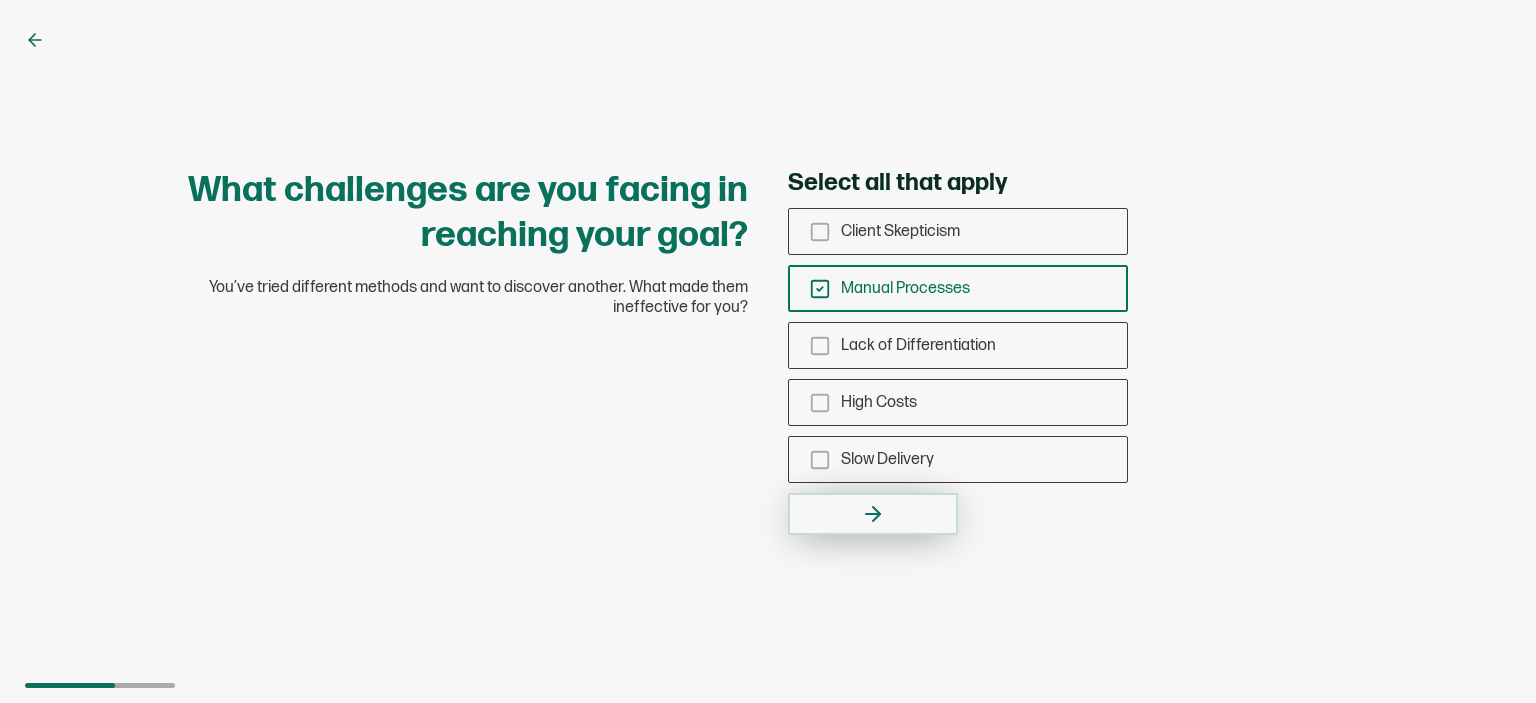 click at bounding box center [873, 514] 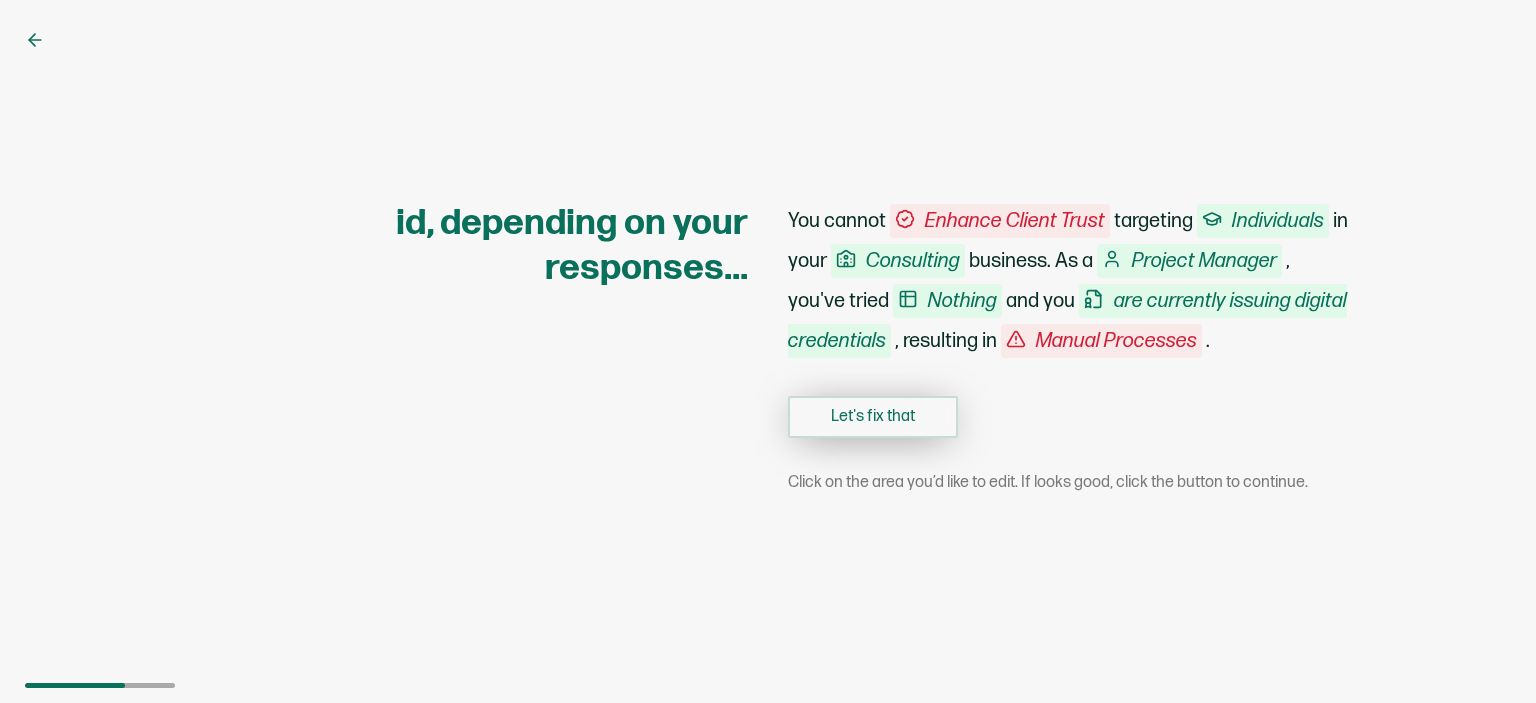 click on "Let's fix that" at bounding box center [873, 417] 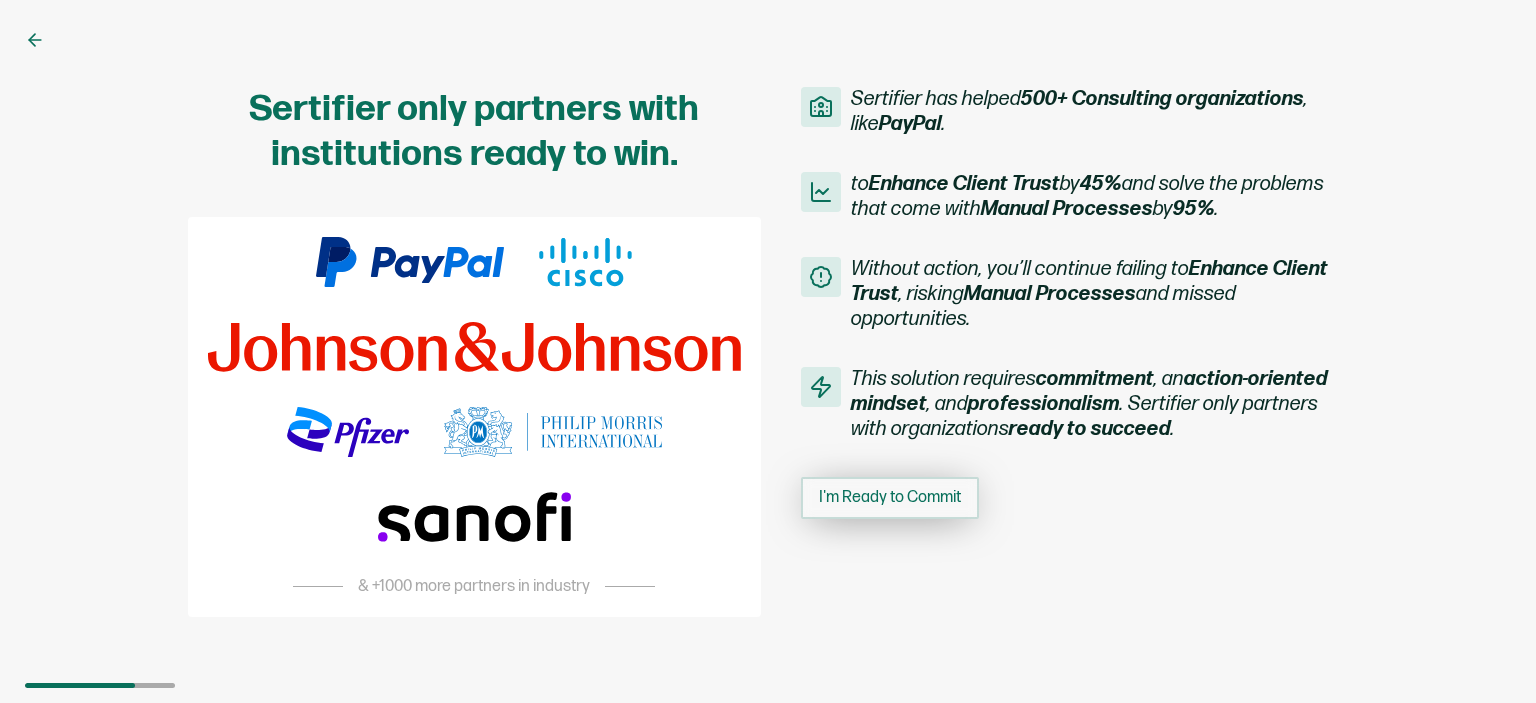 click on "I'm Ready to Commit" at bounding box center [890, 498] 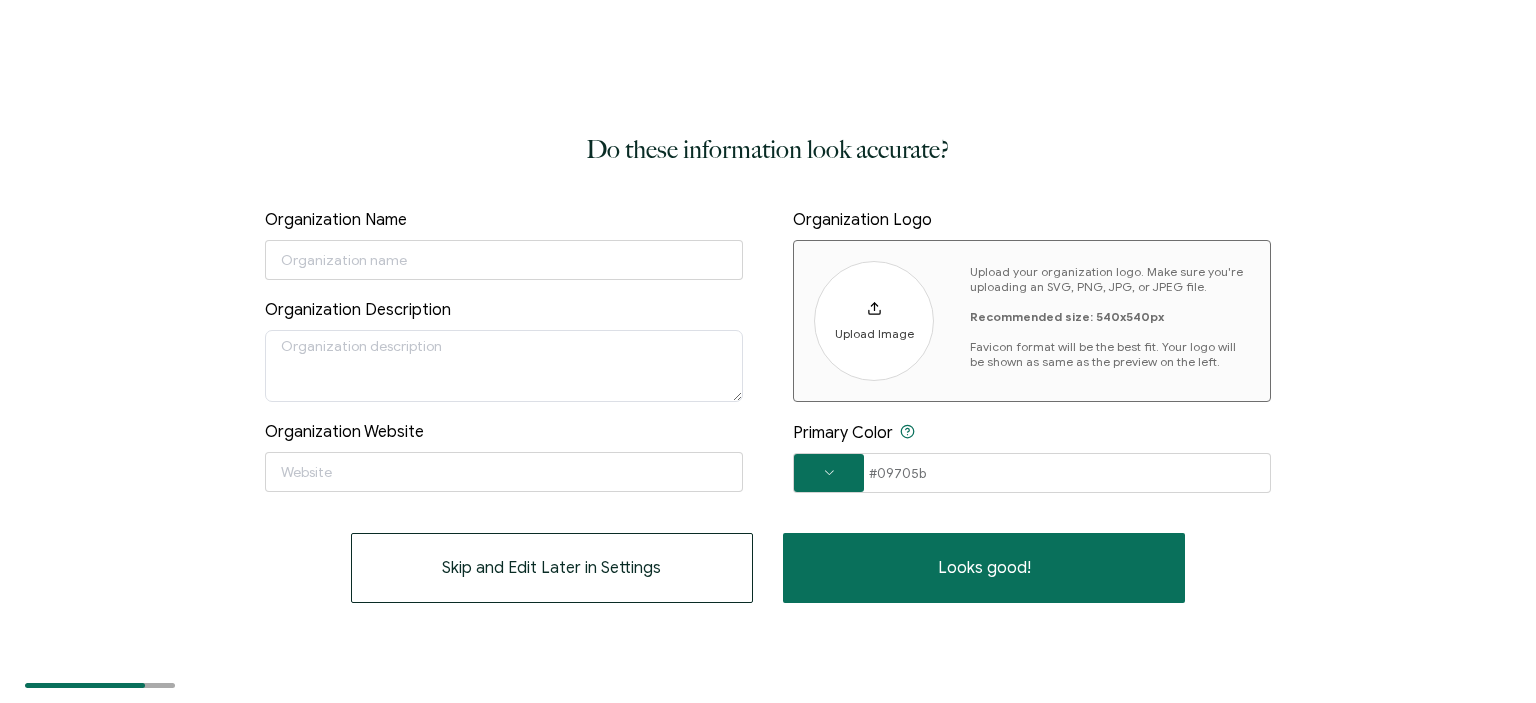 click 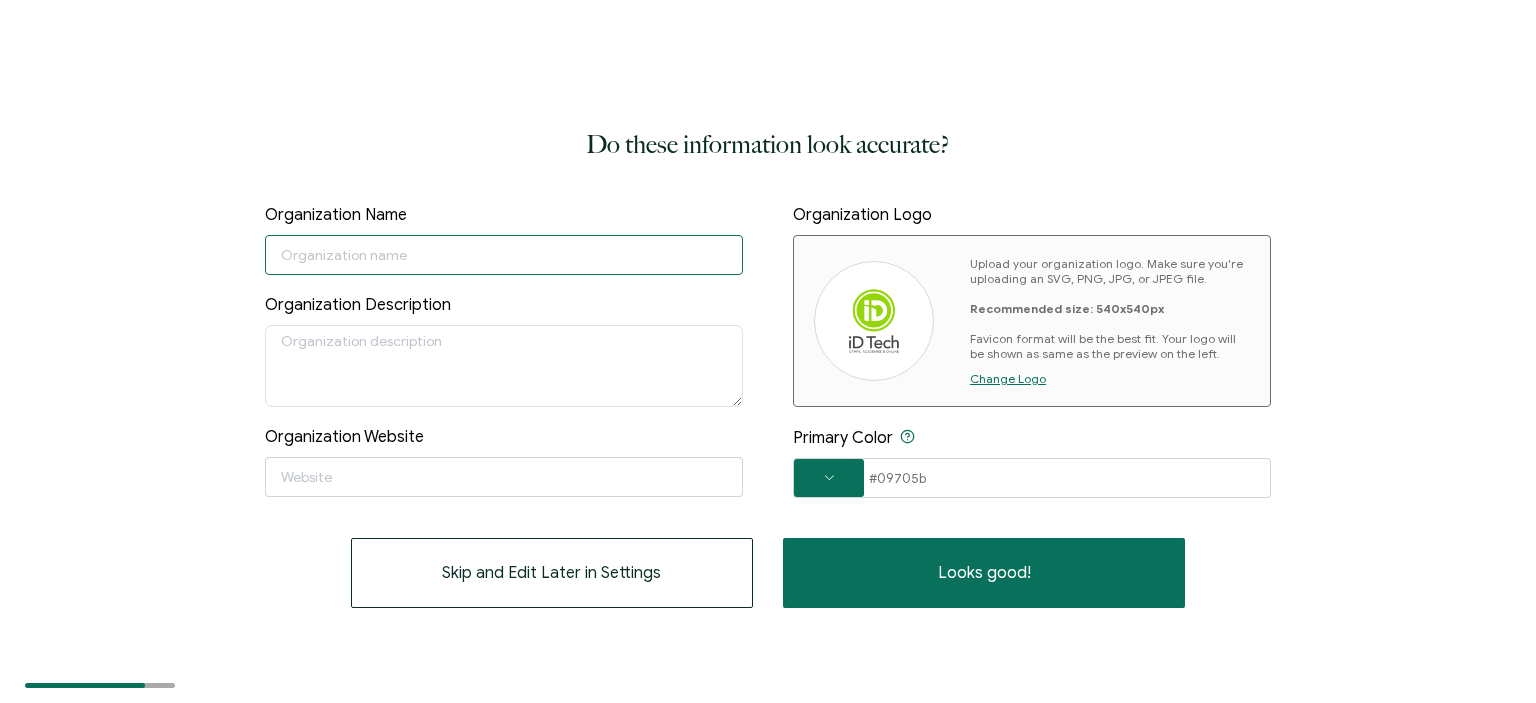 click at bounding box center (504, 255) 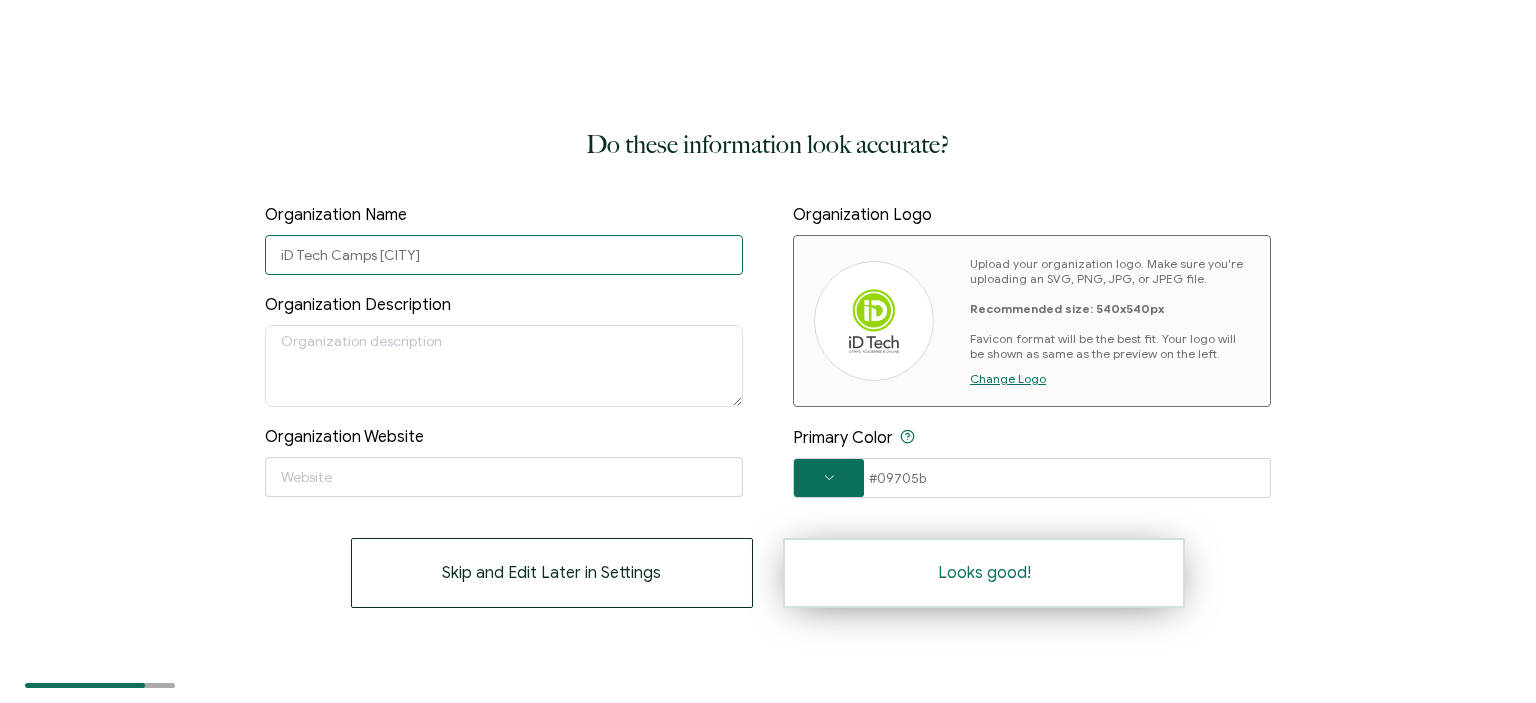 type on "iD Tech Camps [CITY]" 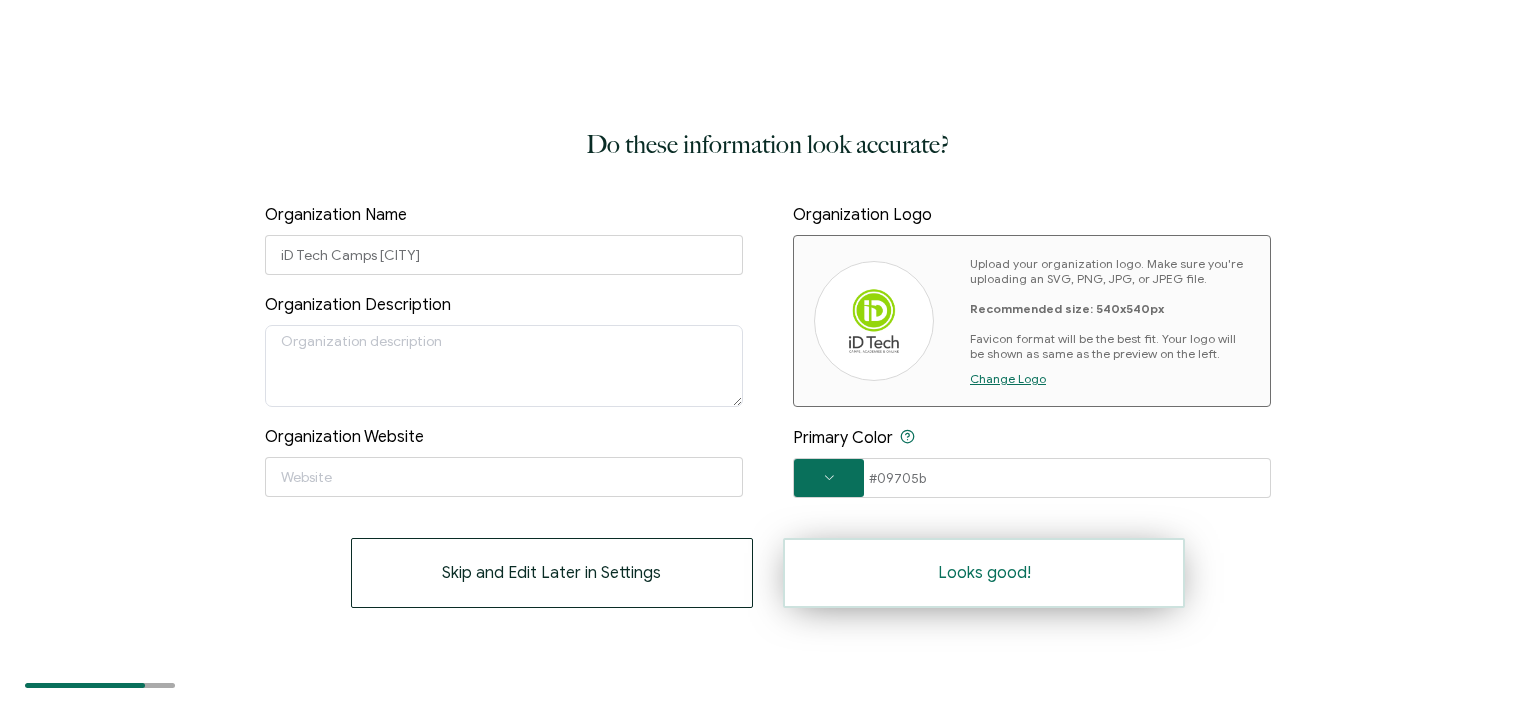 click on "Looks good!" at bounding box center [984, 573] 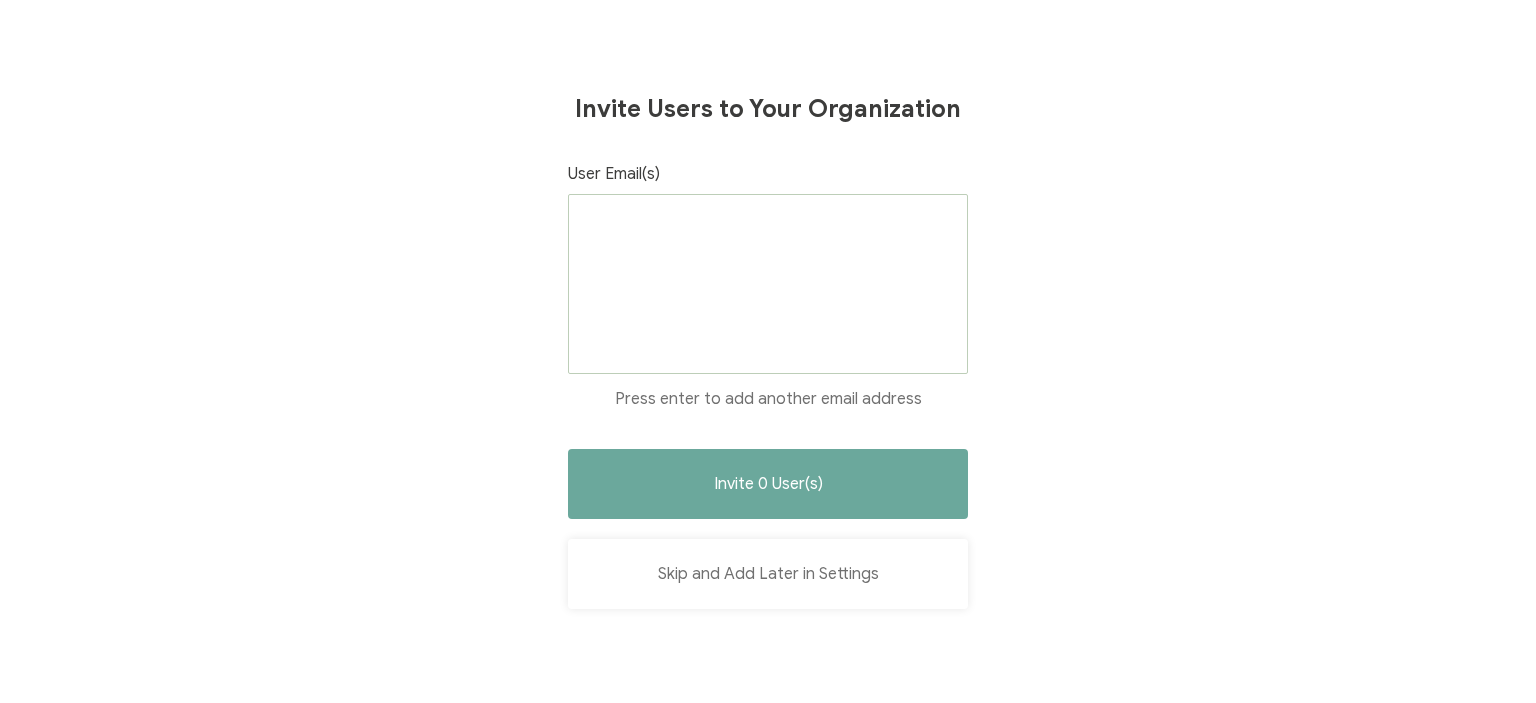 click on "Skip and Add Later in Settings" at bounding box center (768, 574) 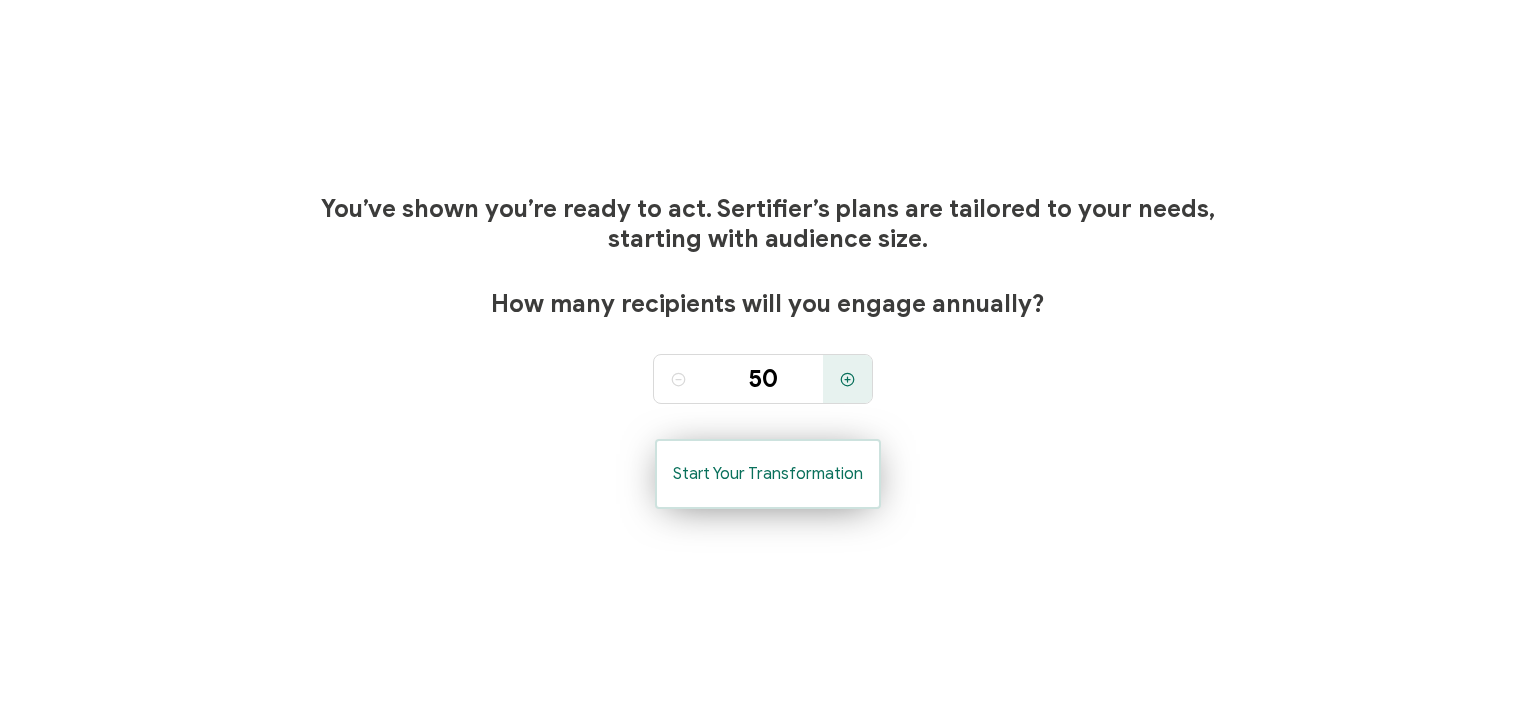 click on "Start Your Transformation" at bounding box center (768, 474) 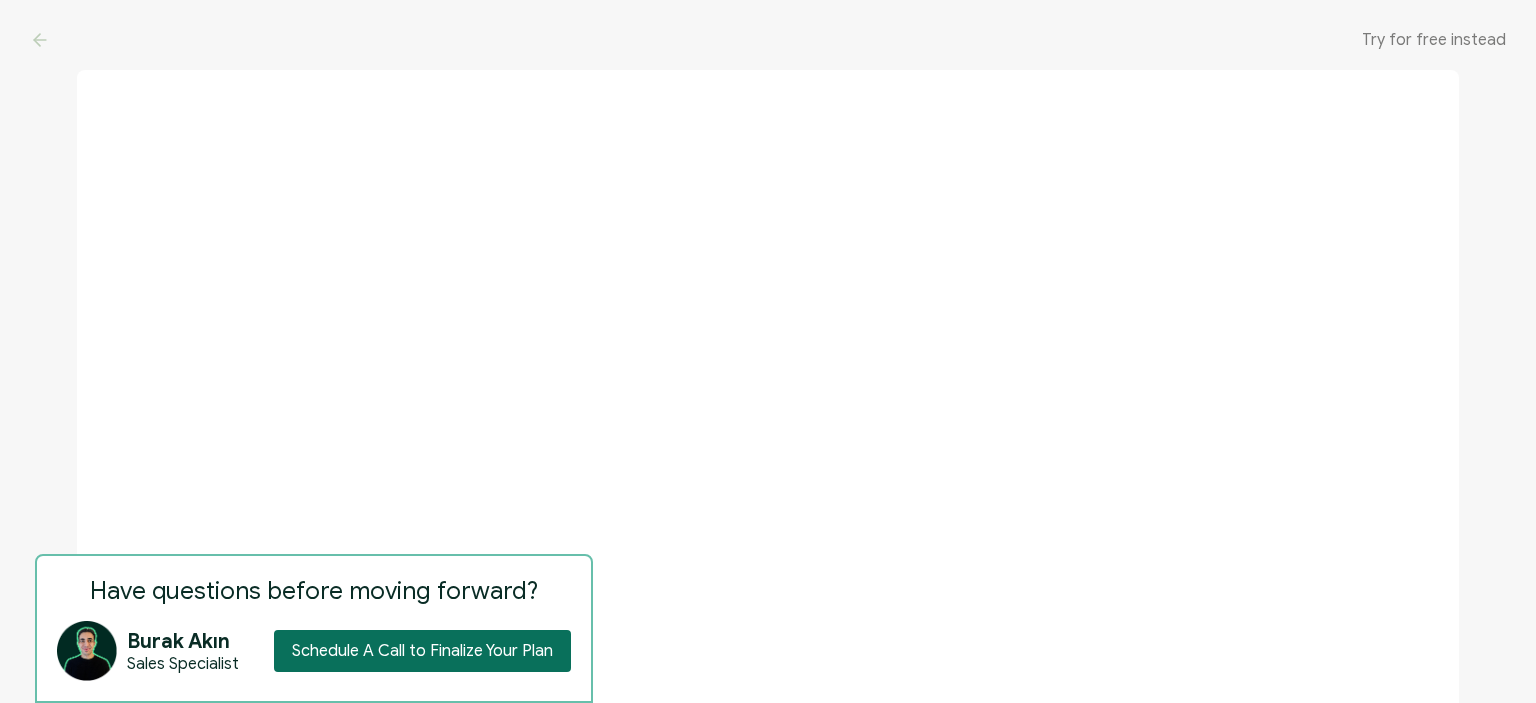 click on "Try for free instead" at bounding box center [1434, 40] 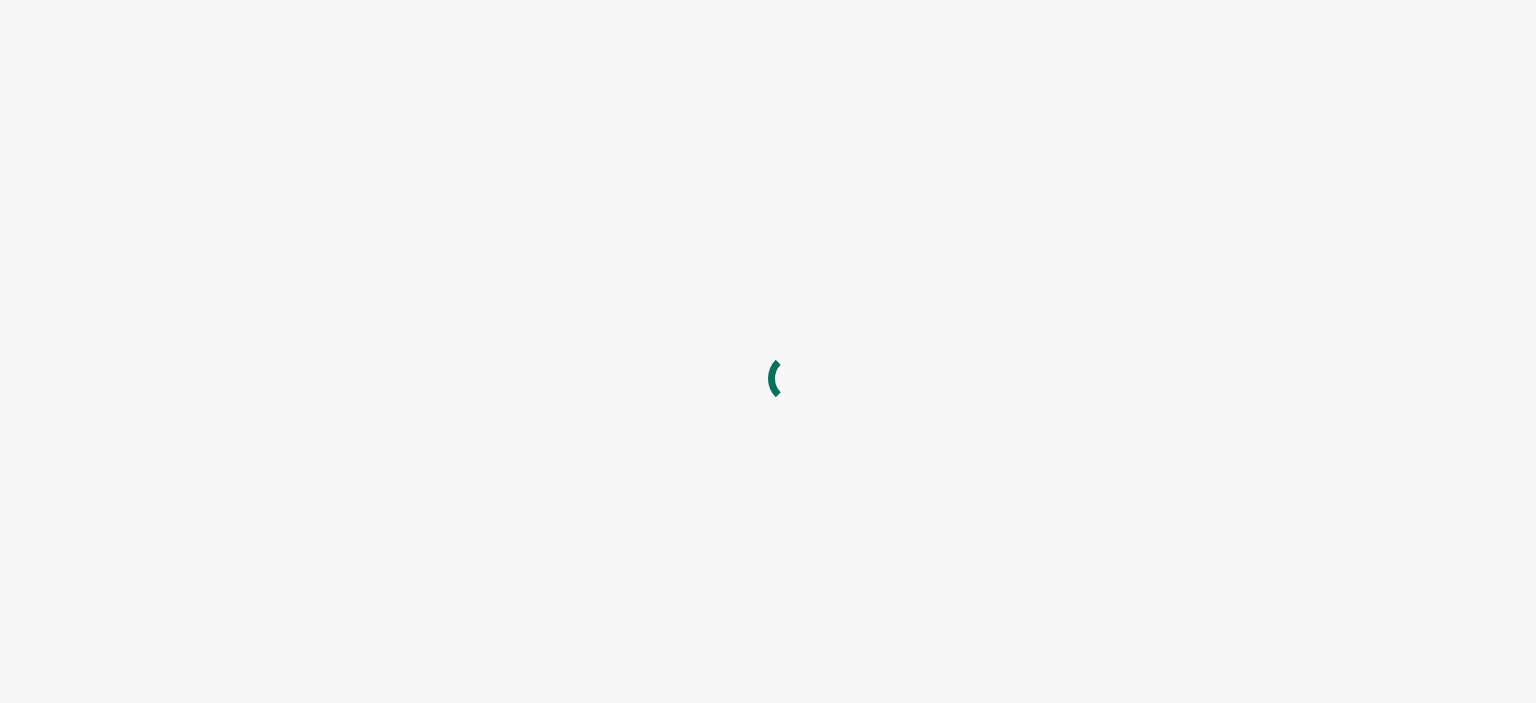 scroll, scrollTop: 0, scrollLeft: 0, axis: both 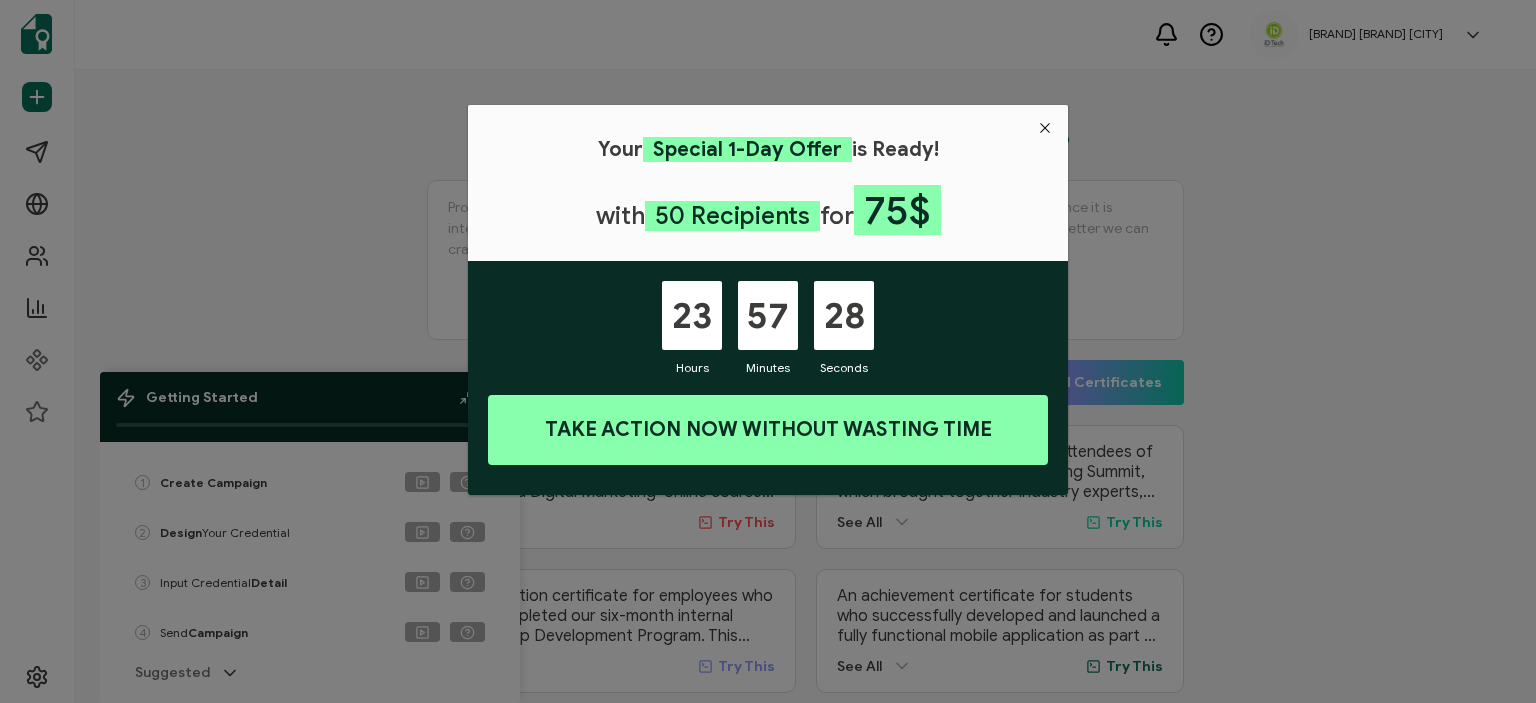 click at bounding box center (1045, 128) 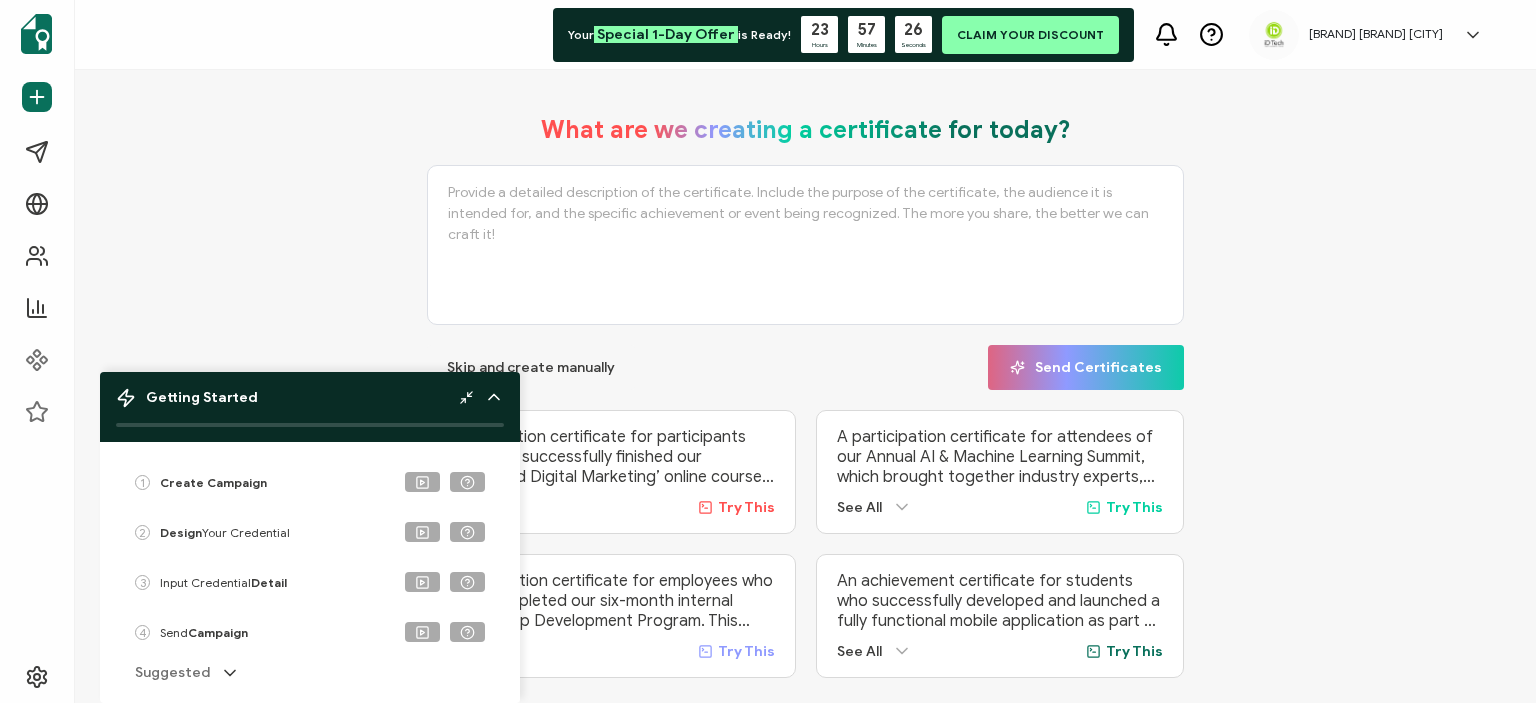 scroll, scrollTop: 59, scrollLeft: 0, axis: vertical 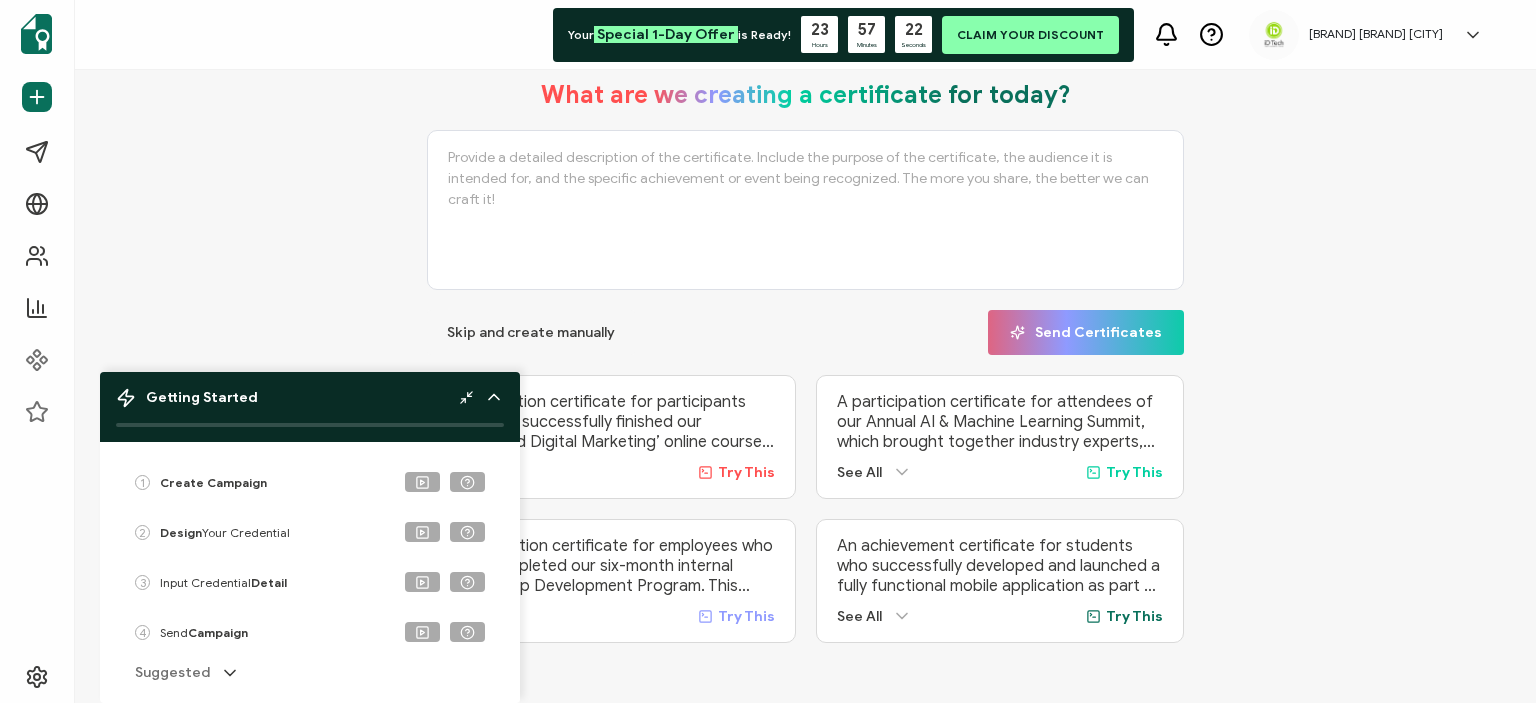 click 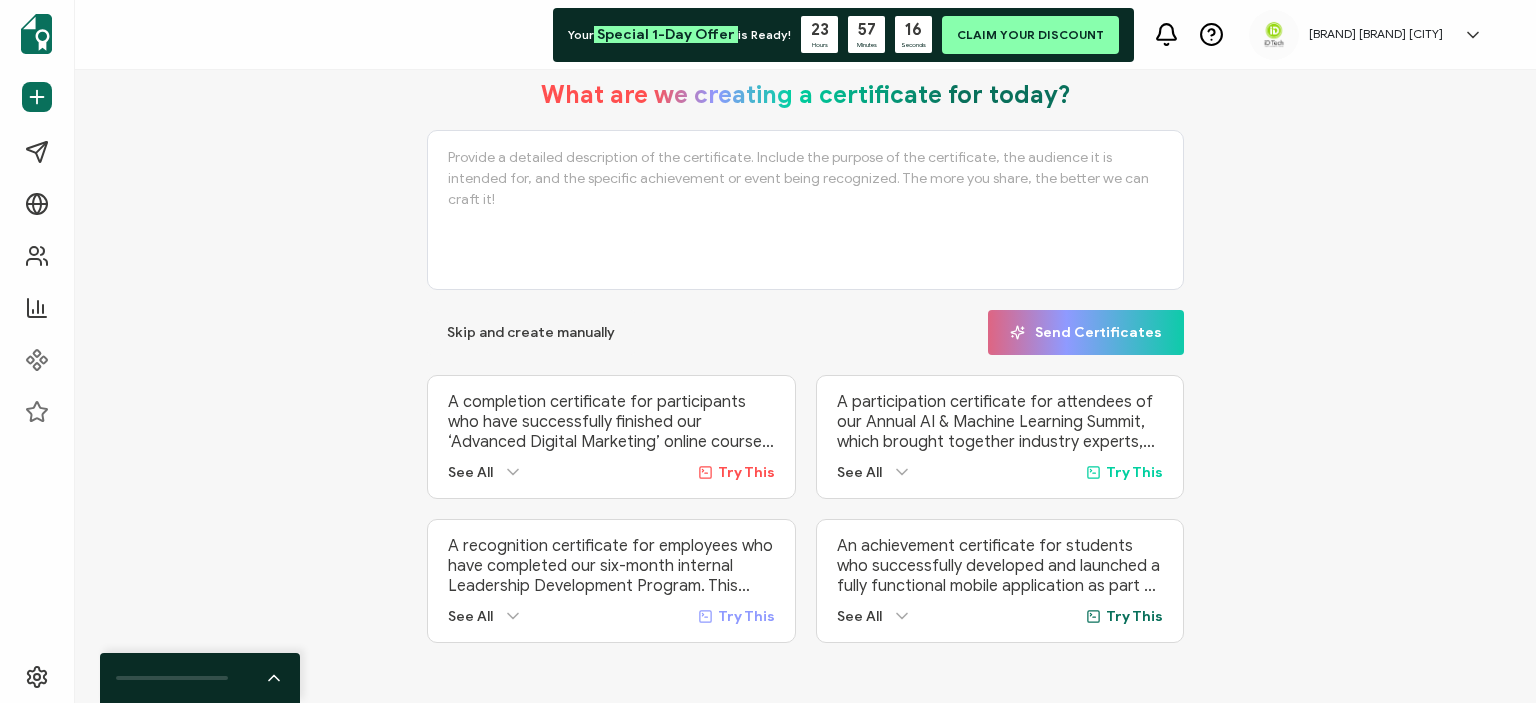 click 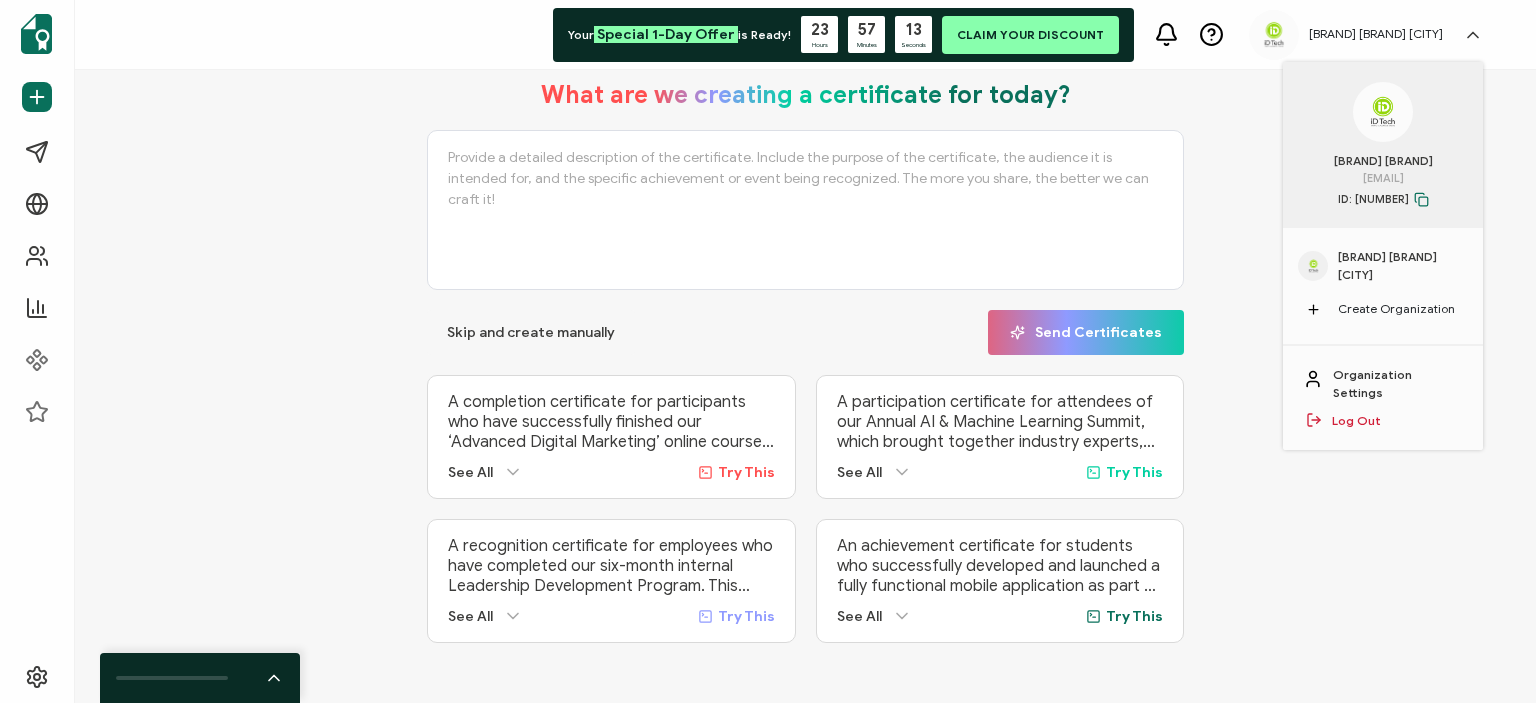 click on "Log Out" at bounding box center [1356, 421] 